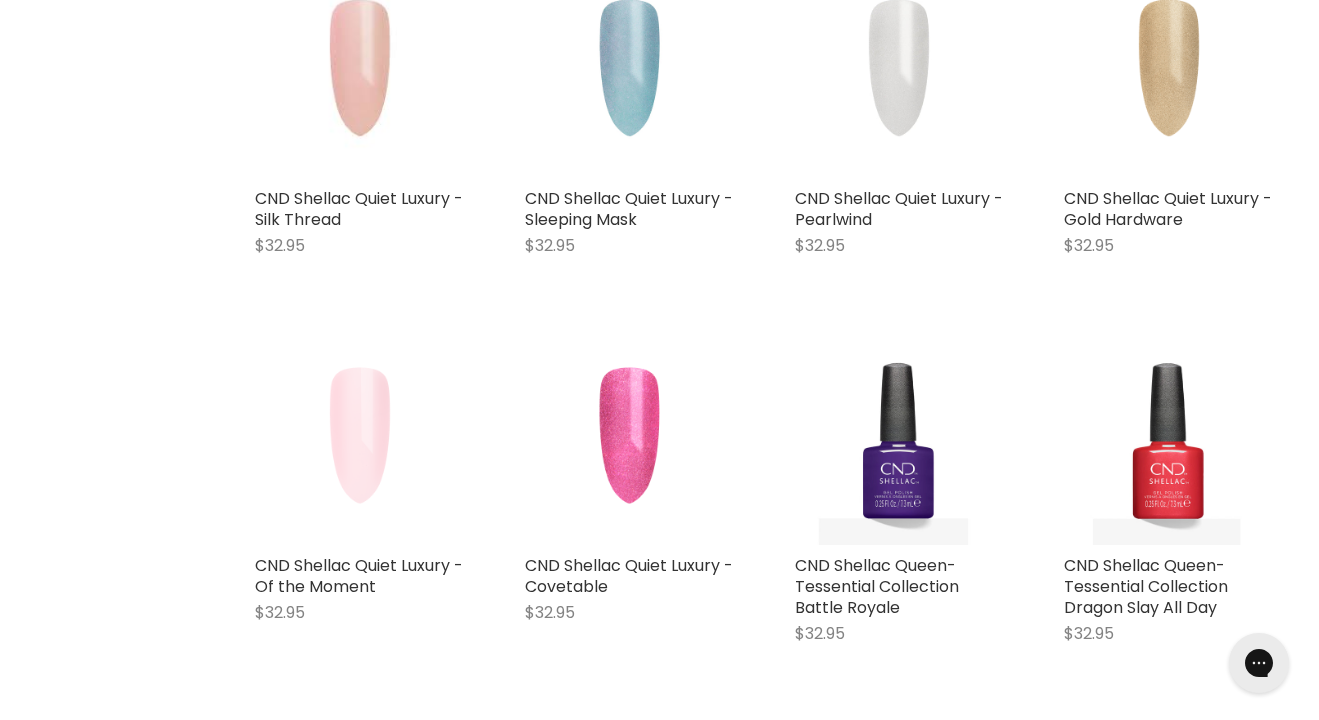scroll, scrollTop: 0, scrollLeft: 0, axis: both 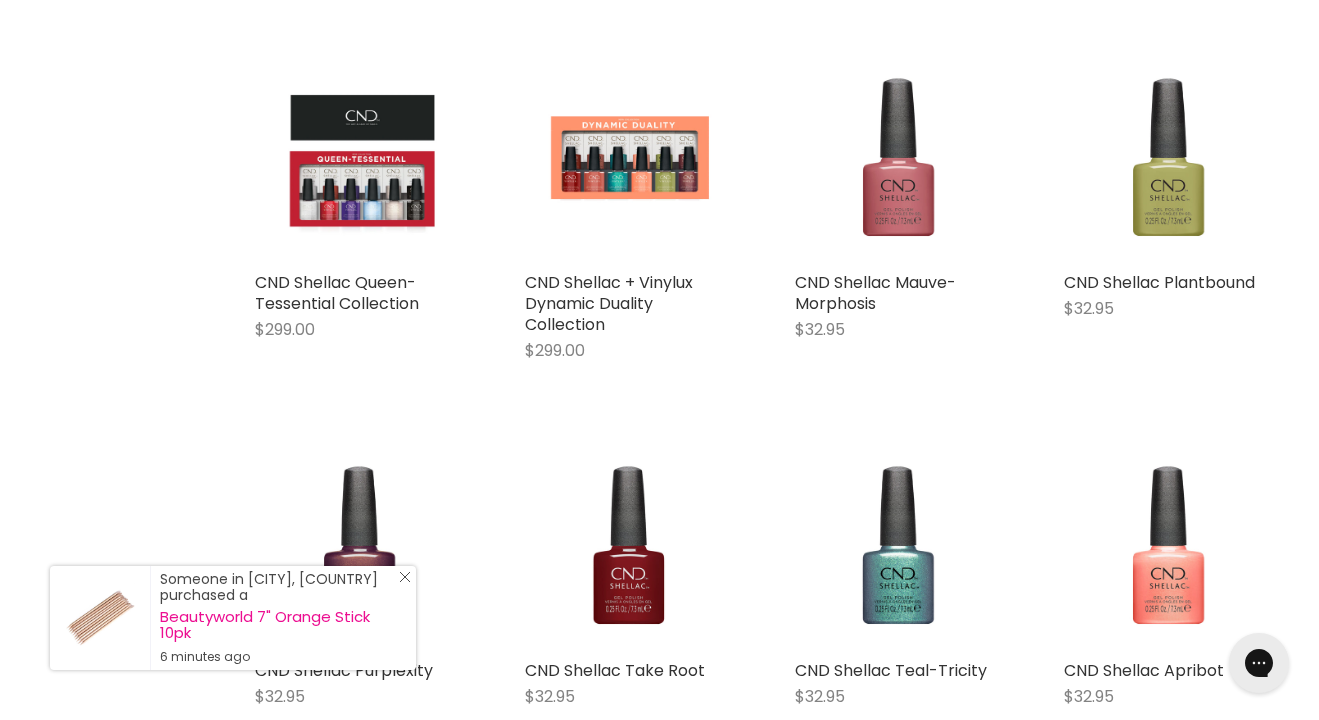 click on "Close Icon" 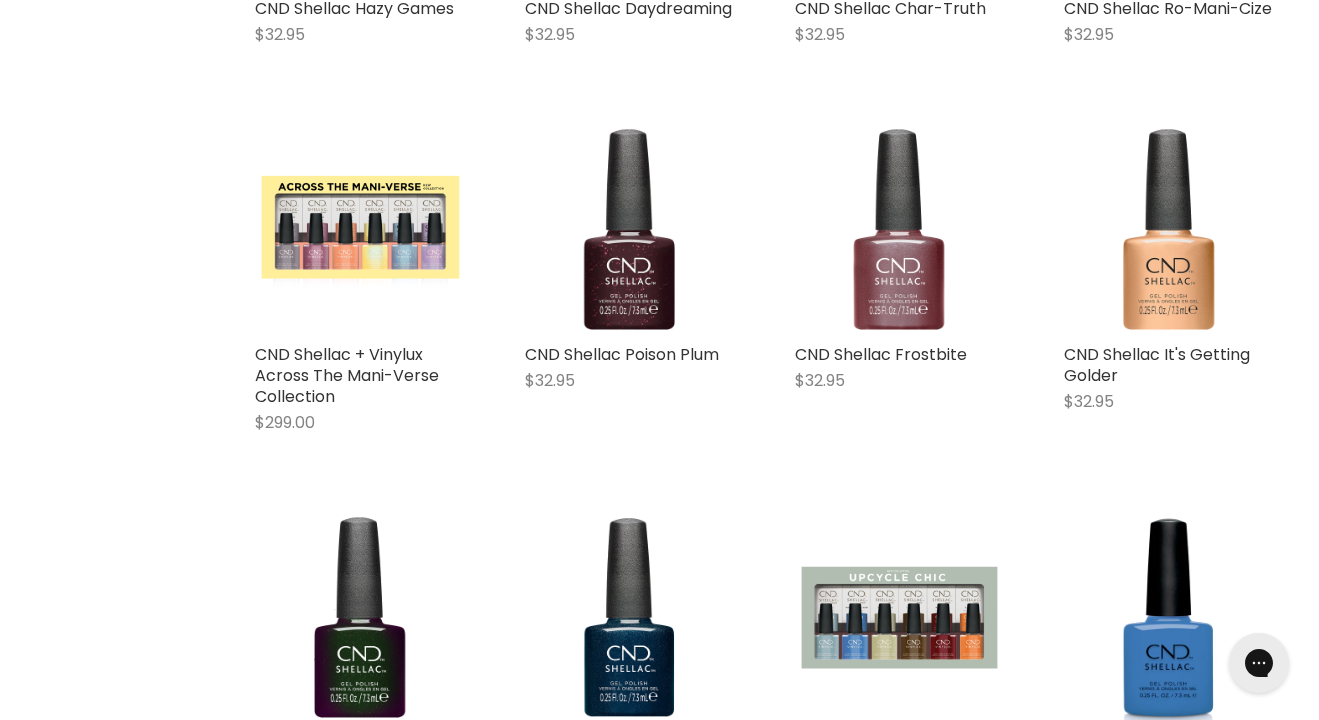 scroll, scrollTop: 3634, scrollLeft: 0, axis: vertical 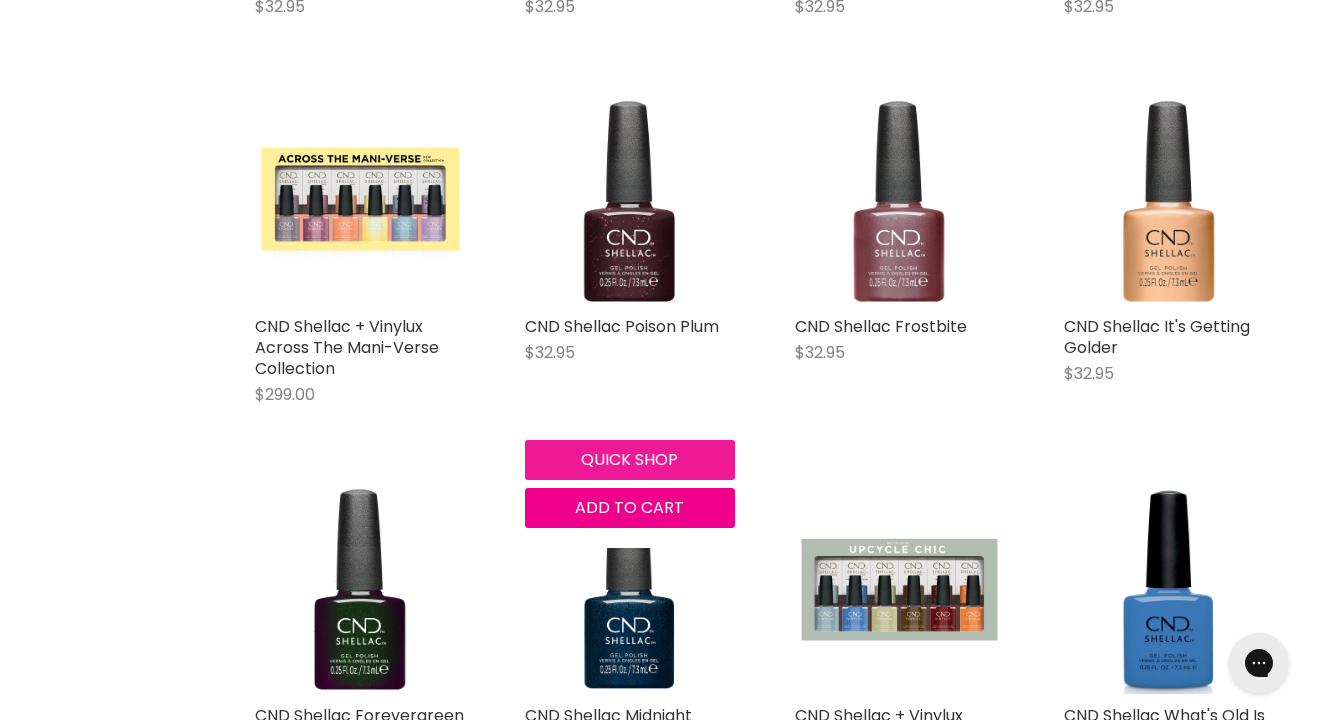 click on "Quick shop" at bounding box center (630, 460) 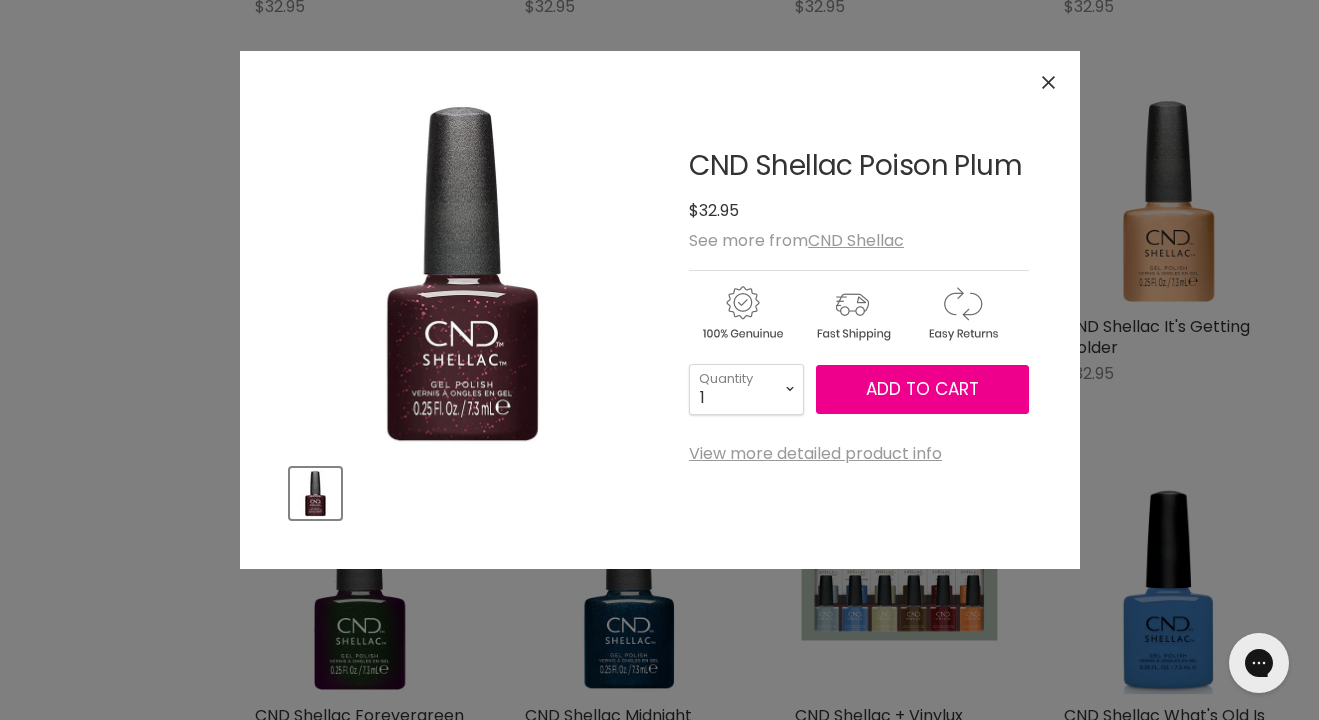 click 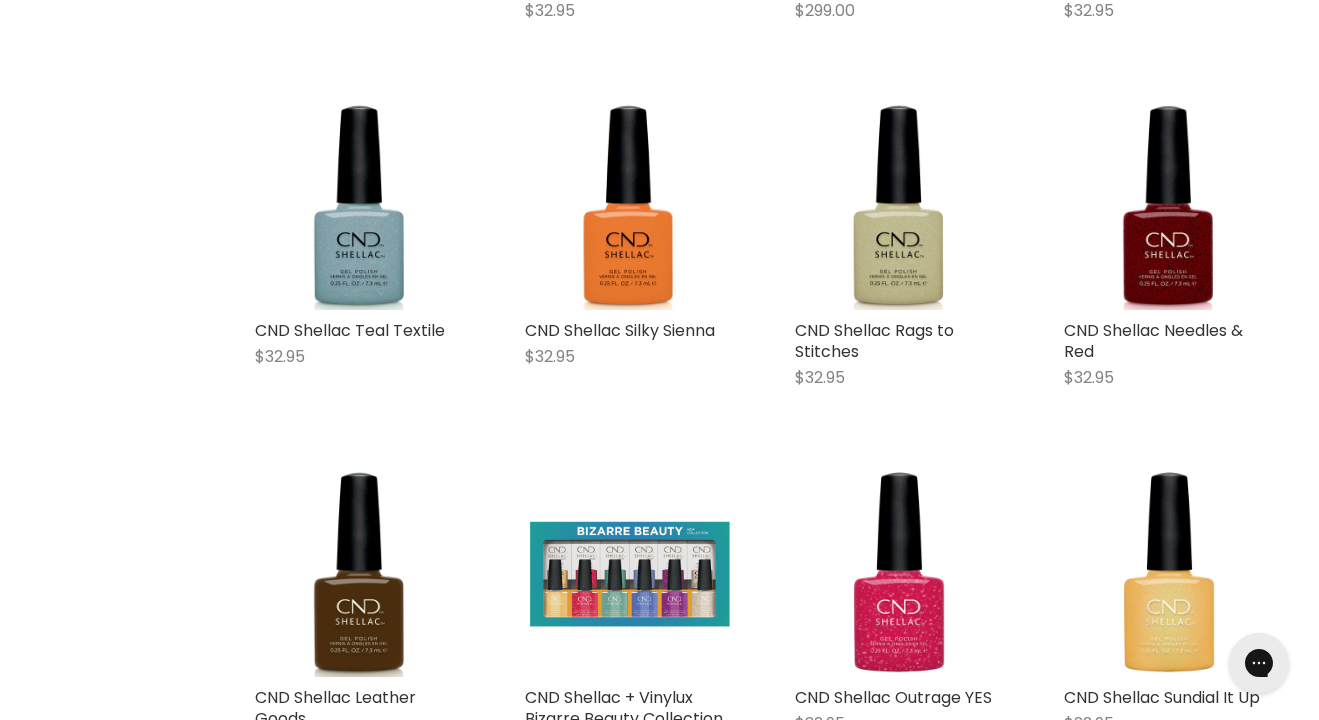 scroll, scrollTop: 4388, scrollLeft: 0, axis: vertical 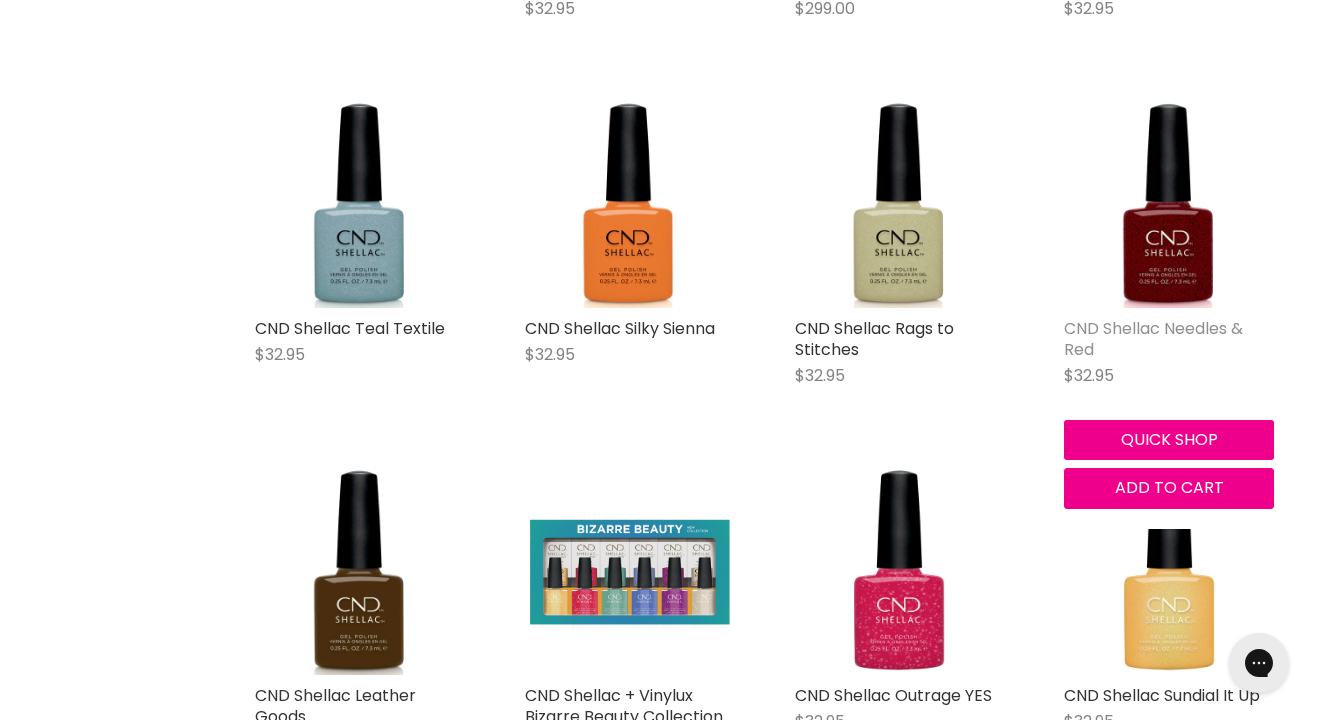click on "CND Shellac Needles & Red" at bounding box center (1153, 339) 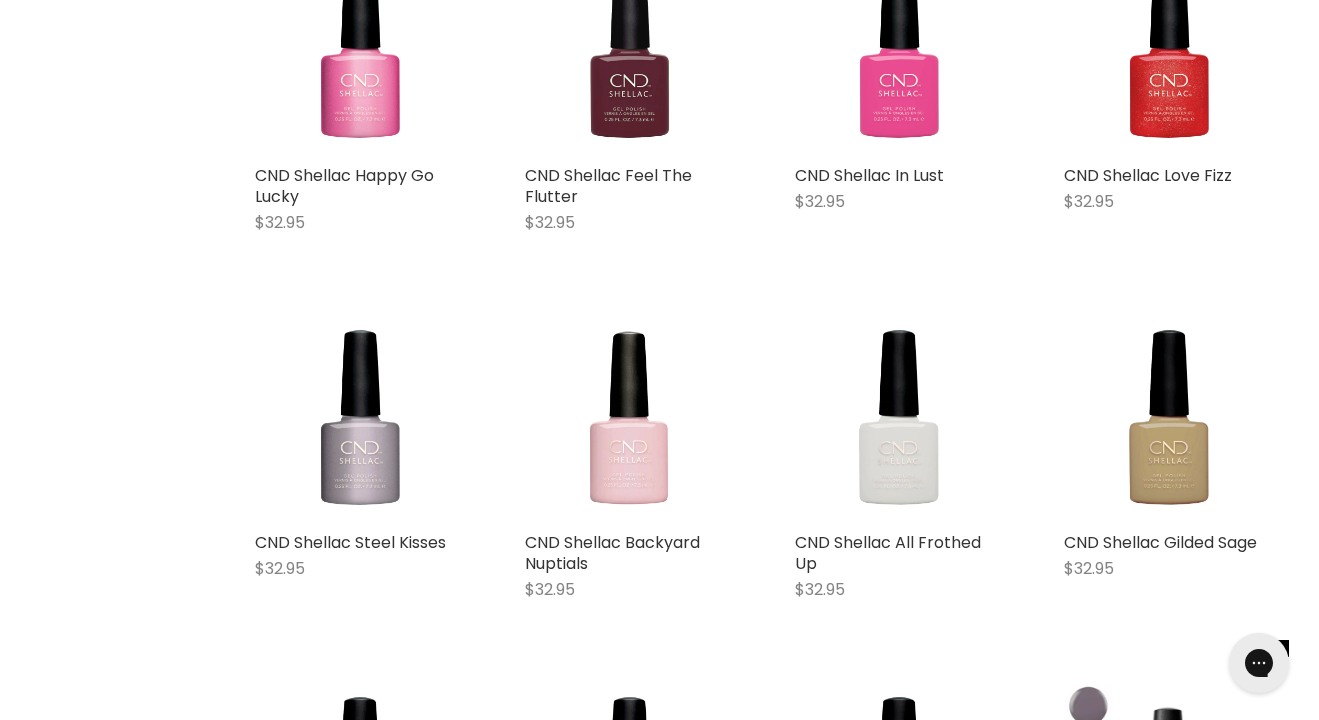 scroll, scrollTop: 5989, scrollLeft: 0, axis: vertical 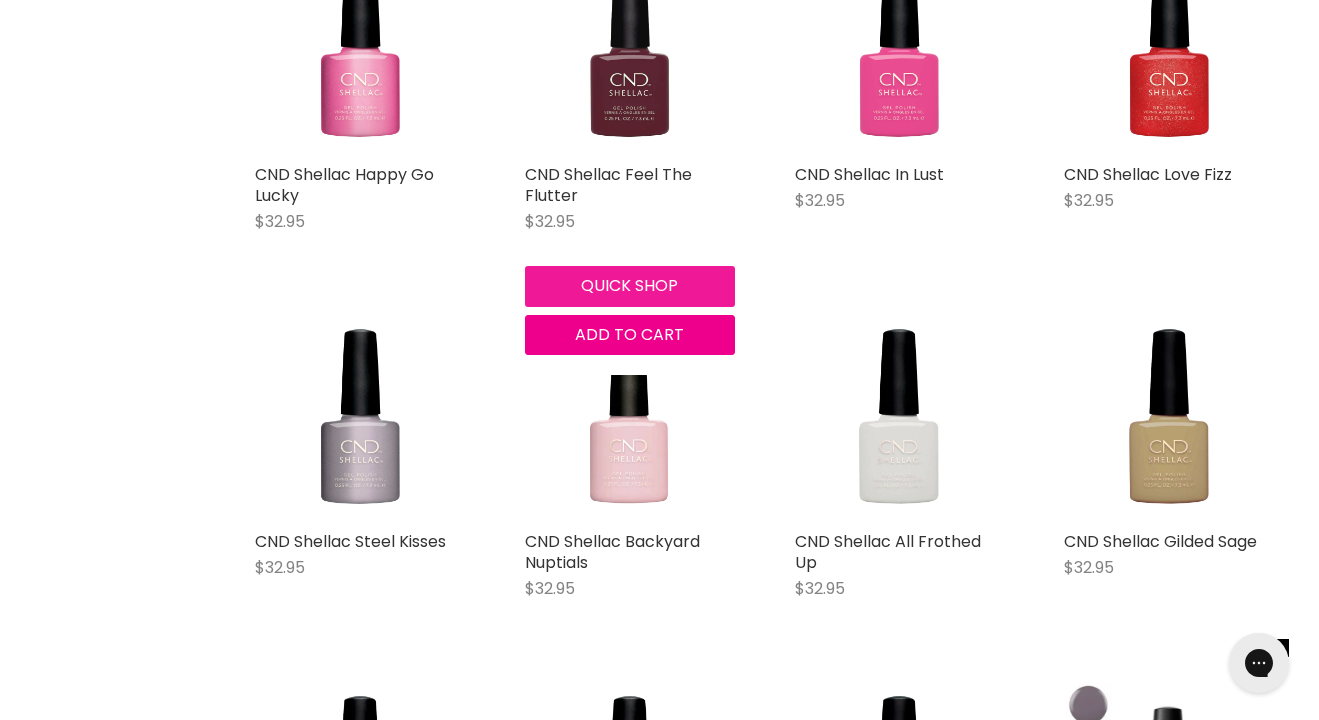 click on "Quick shop" at bounding box center [630, 286] 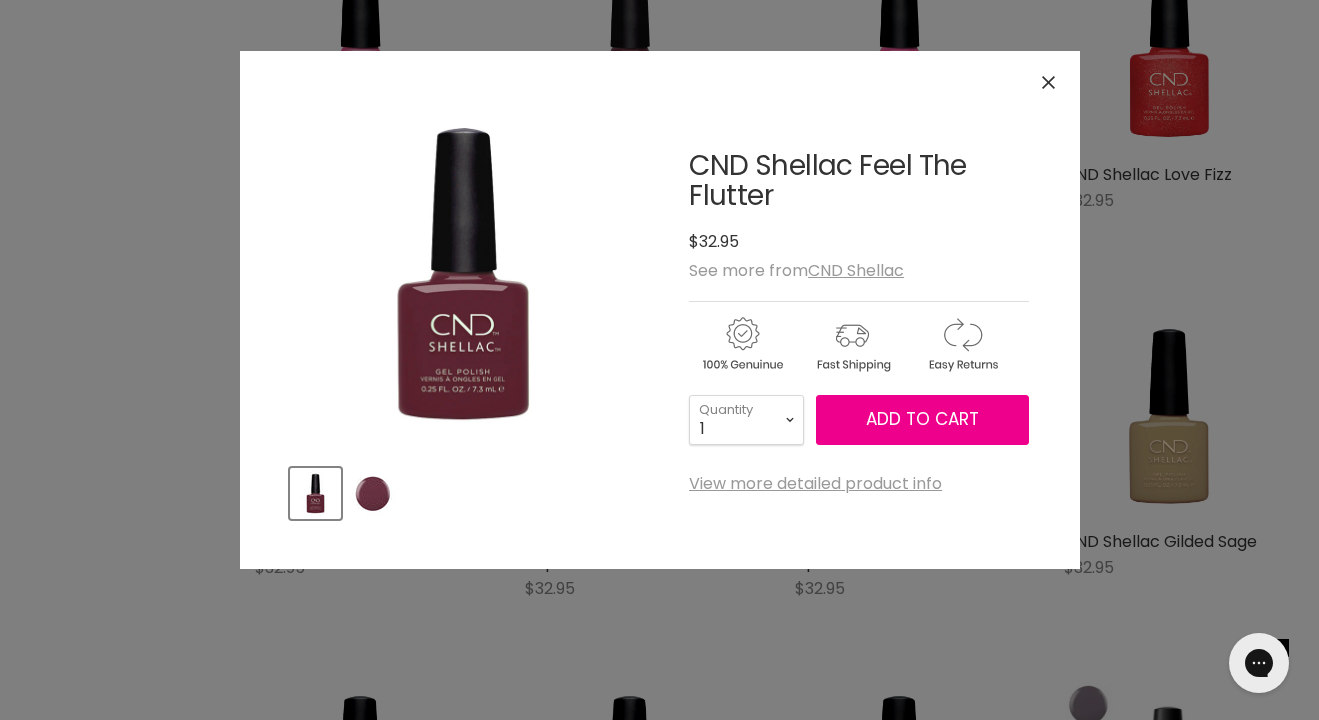 click at bounding box center [372, 493] 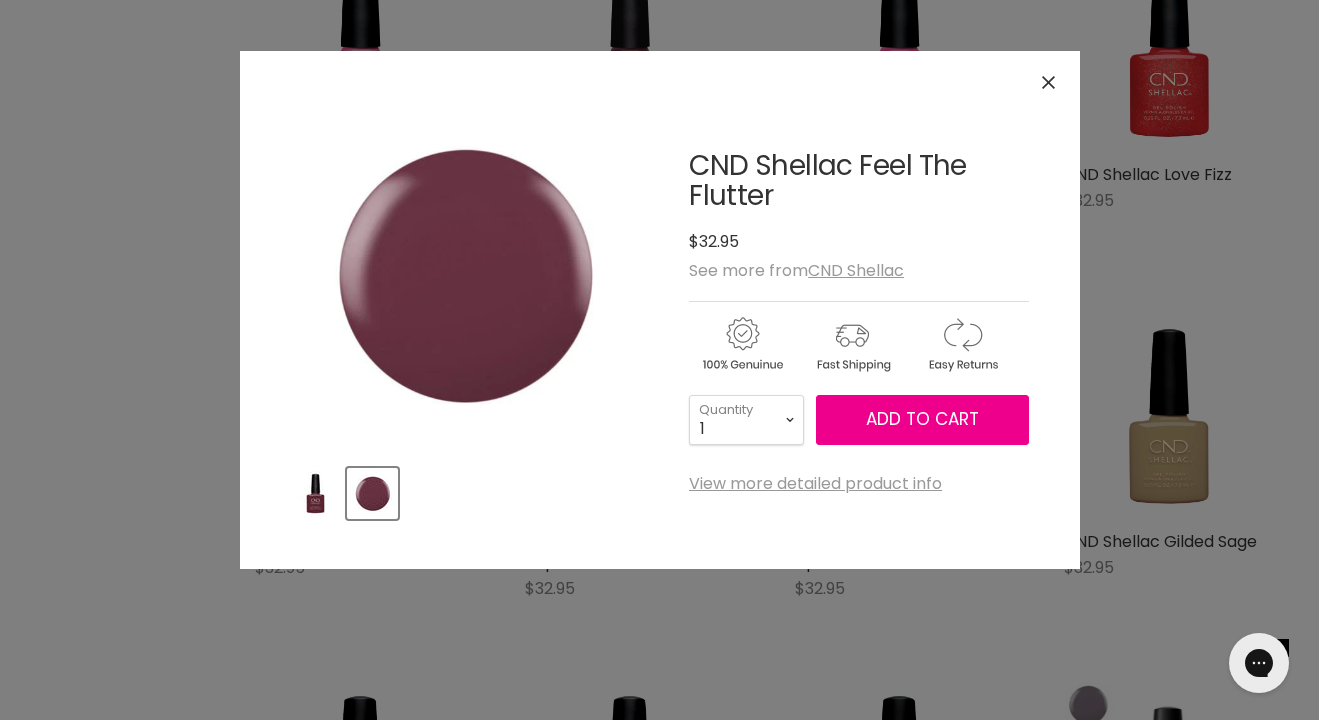 click on "Click or scroll to zoom
Tap or pinch to zoom" at bounding box center [659, 360] 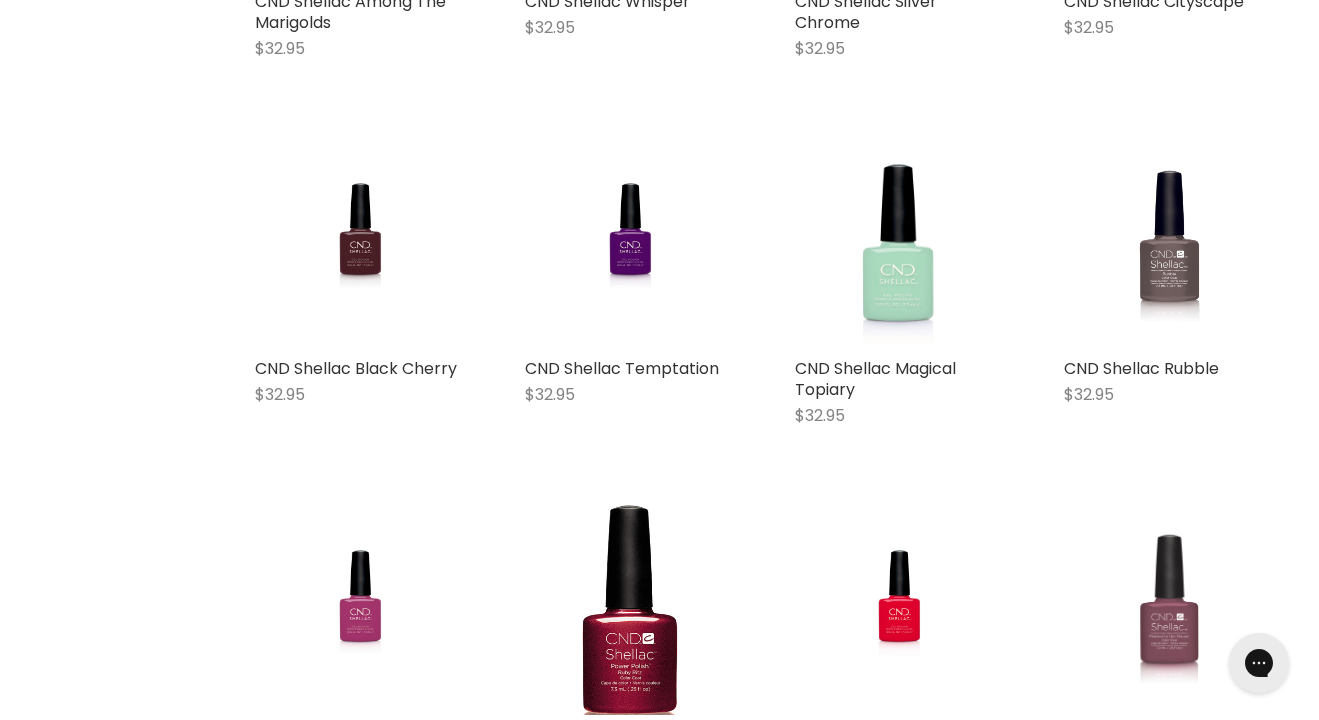 scroll, scrollTop: 9468, scrollLeft: 0, axis: vertical 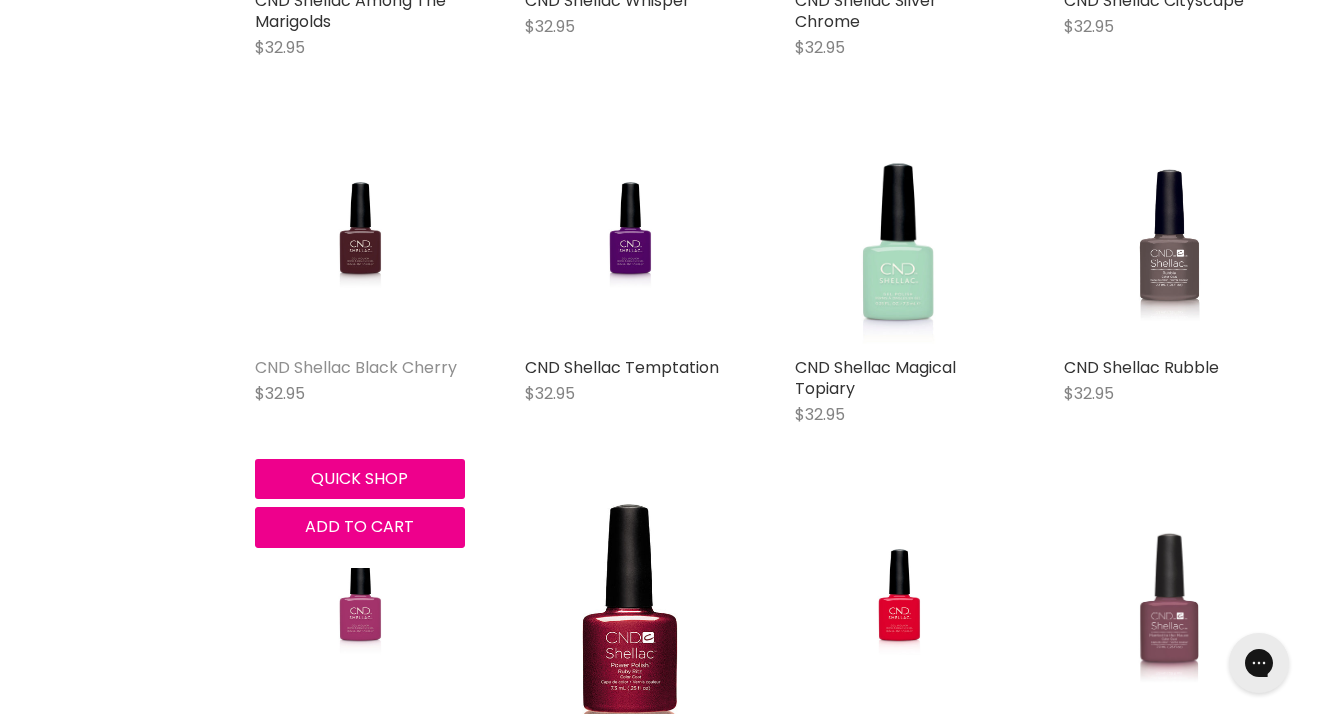 click on "CND Shellac Black Cherry" at bounding box center [356, 367] 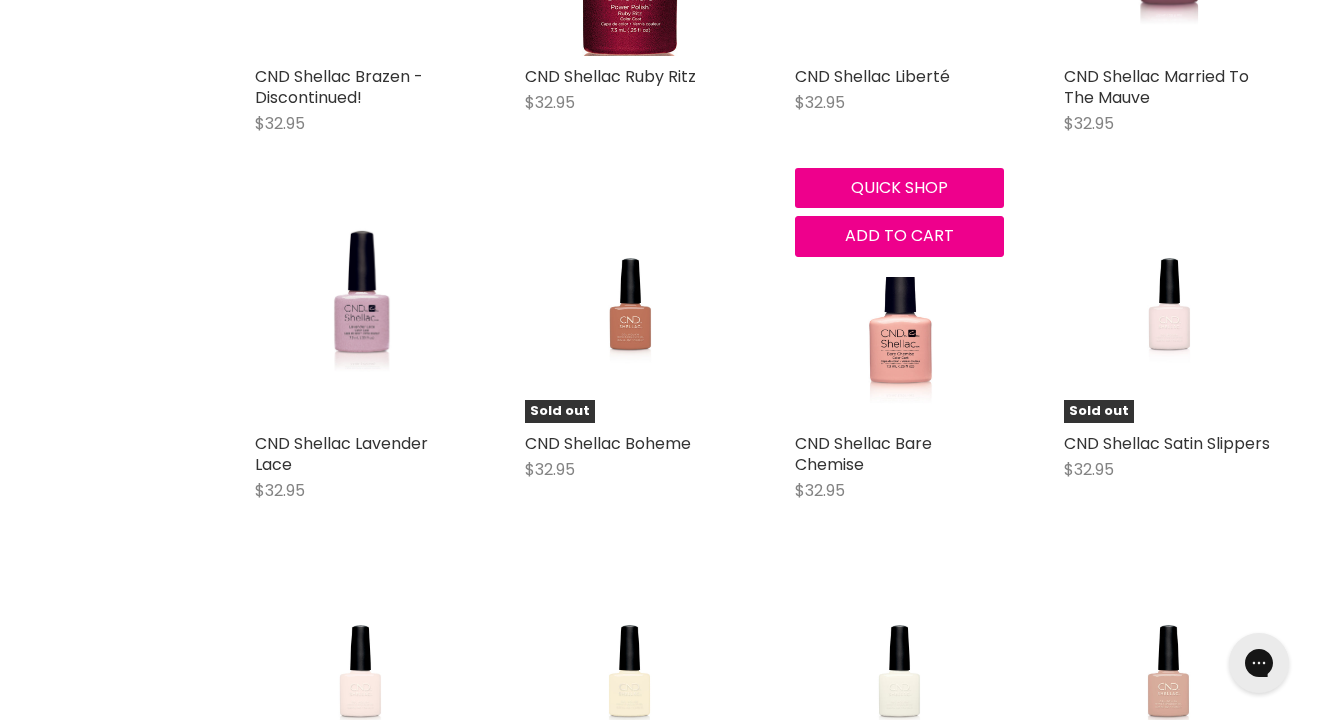 scroll, scrollTop: 10188, scrollLeft: 0, axis: vertical 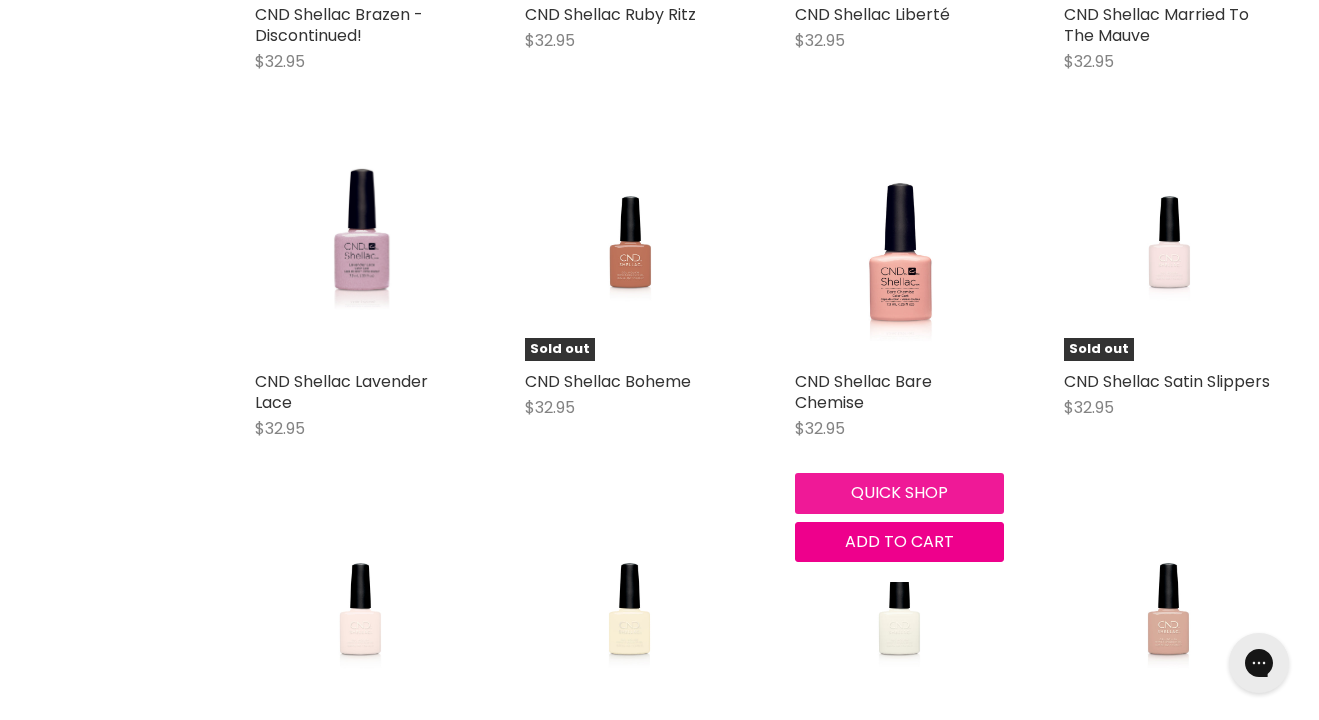 click on "Quick shop" at bounding box center [900, 493] 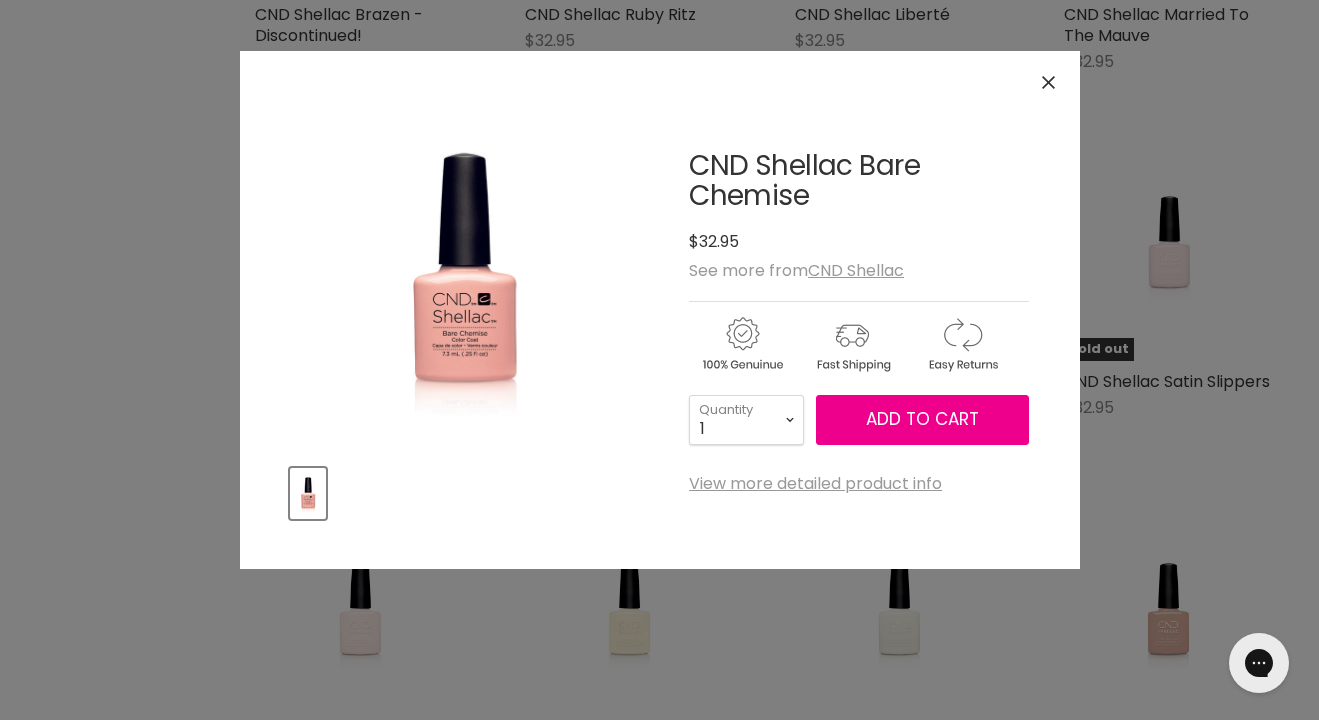 click on "Click or scroll to zoom
Tap or pinch to zoom" at bounding box center [659, 360] 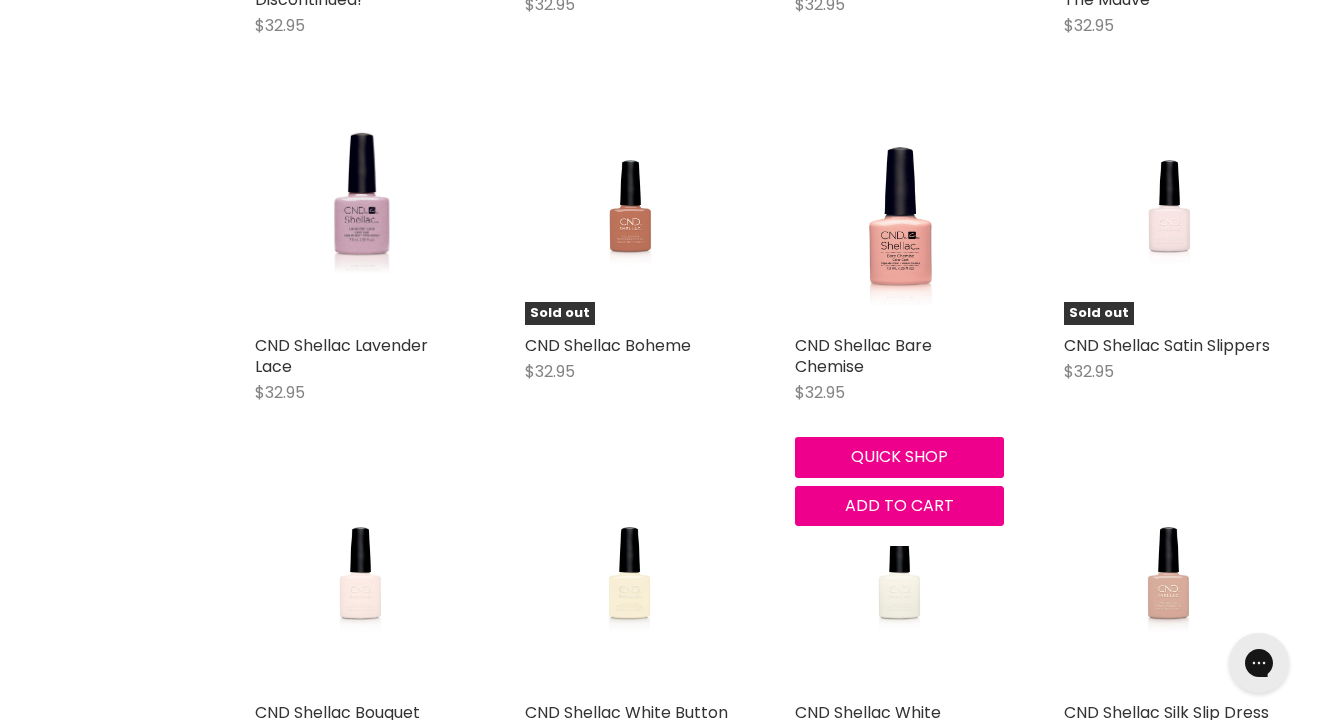 scroll, scrollTop: 10227, scrollLeft: 0, axis: vertical 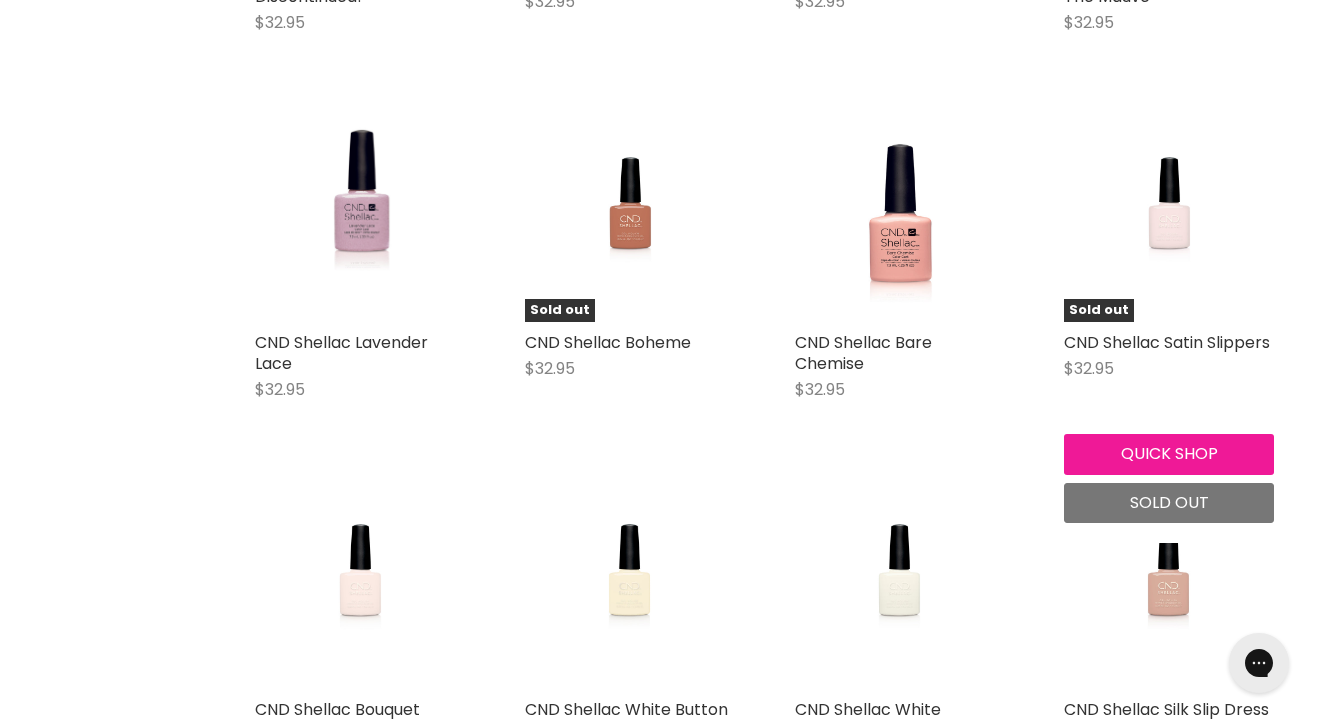 click on "Quick shop" at bounding box center [1169, 454] 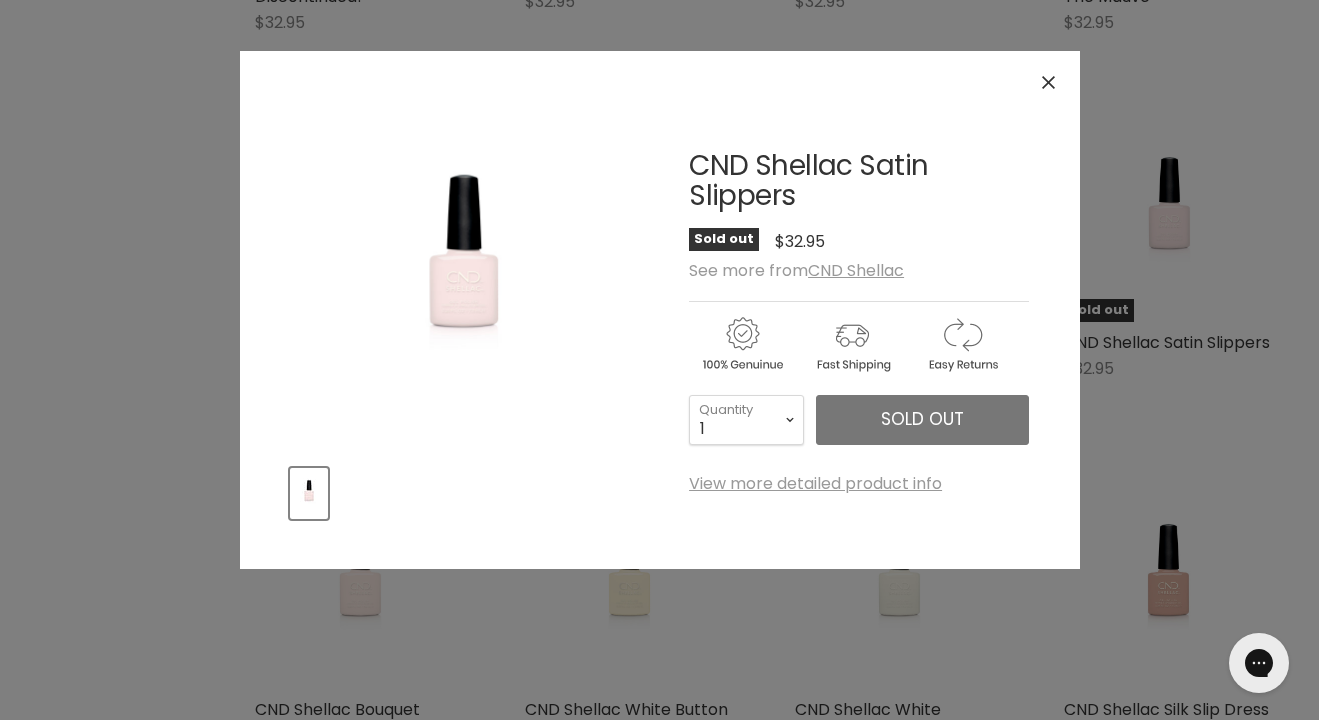click on "Click or scroll to zoom
Tap or pinch to zoom" at bounding box center [659, 360] 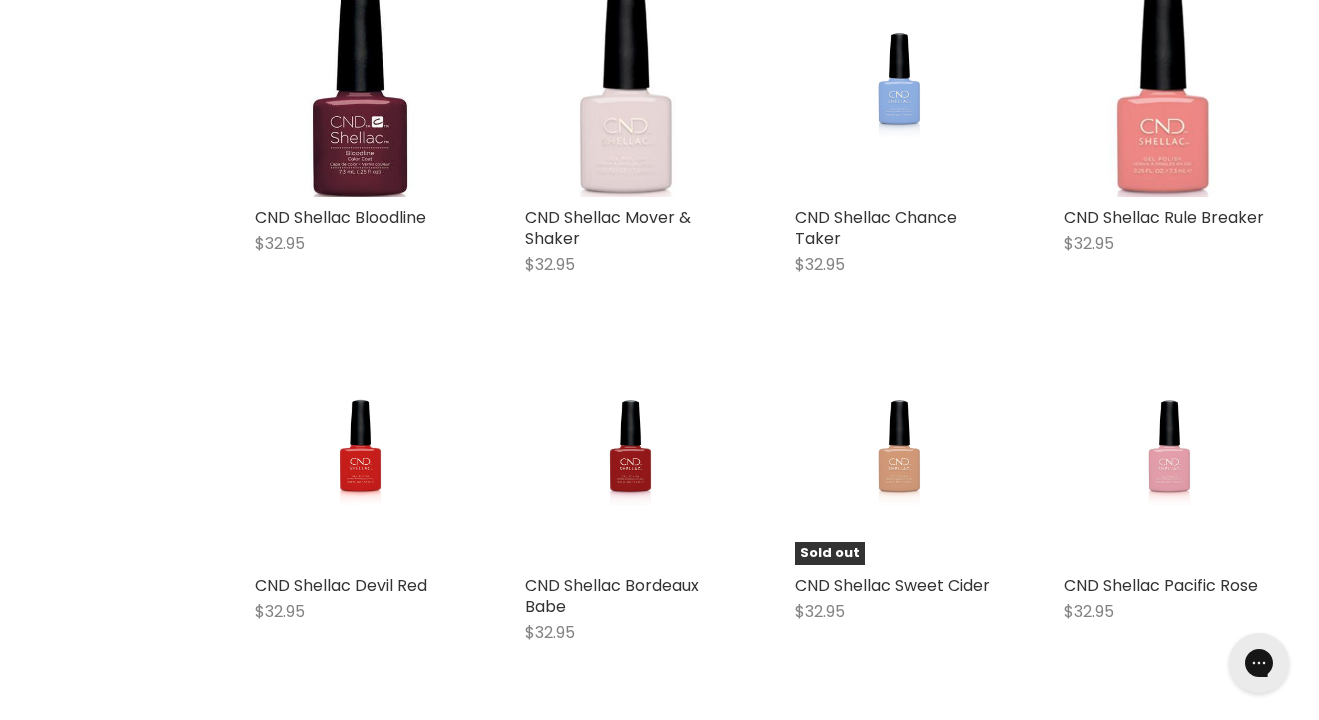scroll, scrollTop: 11822, scrollLeft: 0, axis: vertical 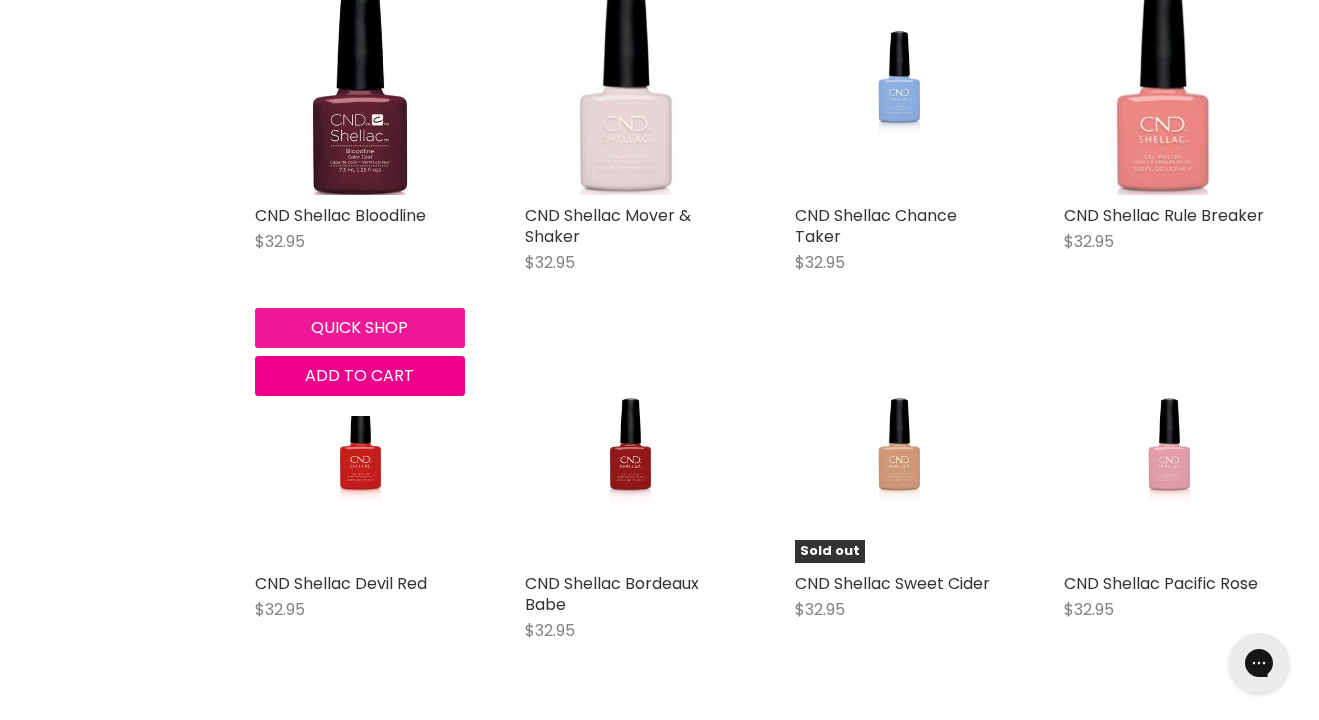 click on "Quick shop" at bounding box center [360, 328] 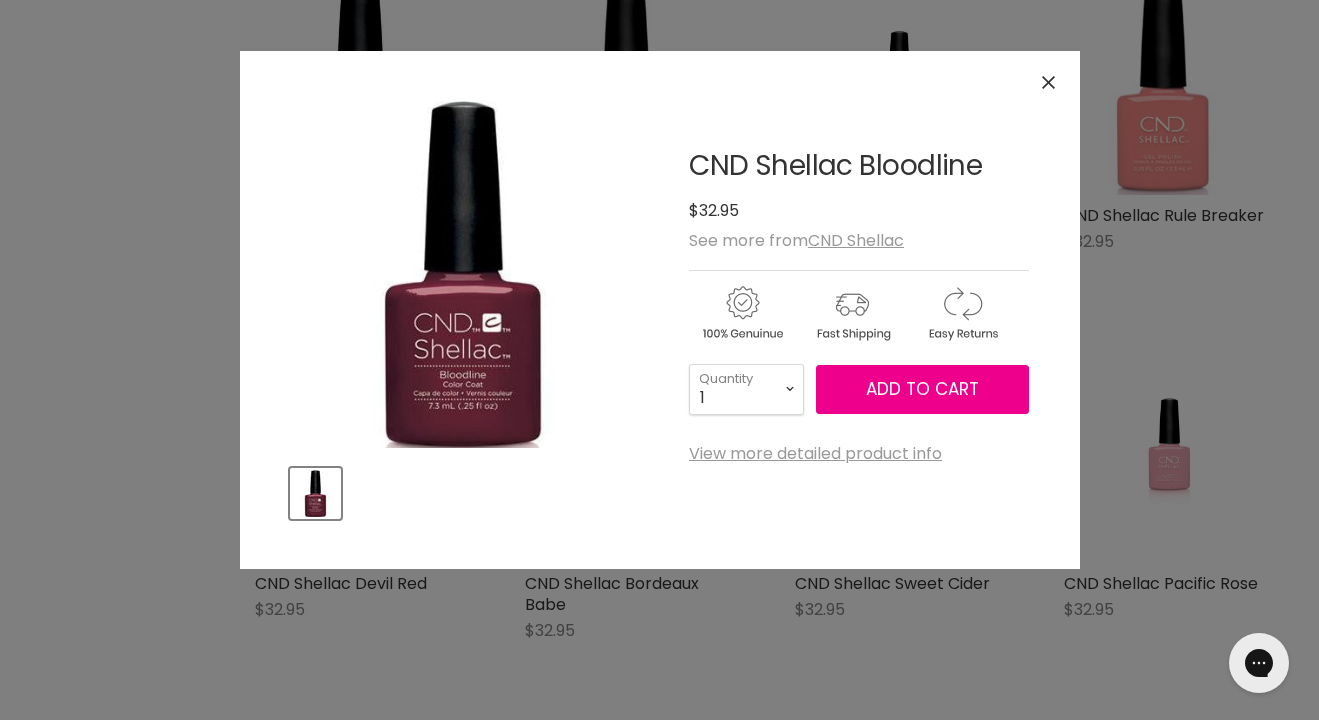 click on "Click or scroll to zoom
Tap or pinch to zoom" at bounding box center [659, 360] 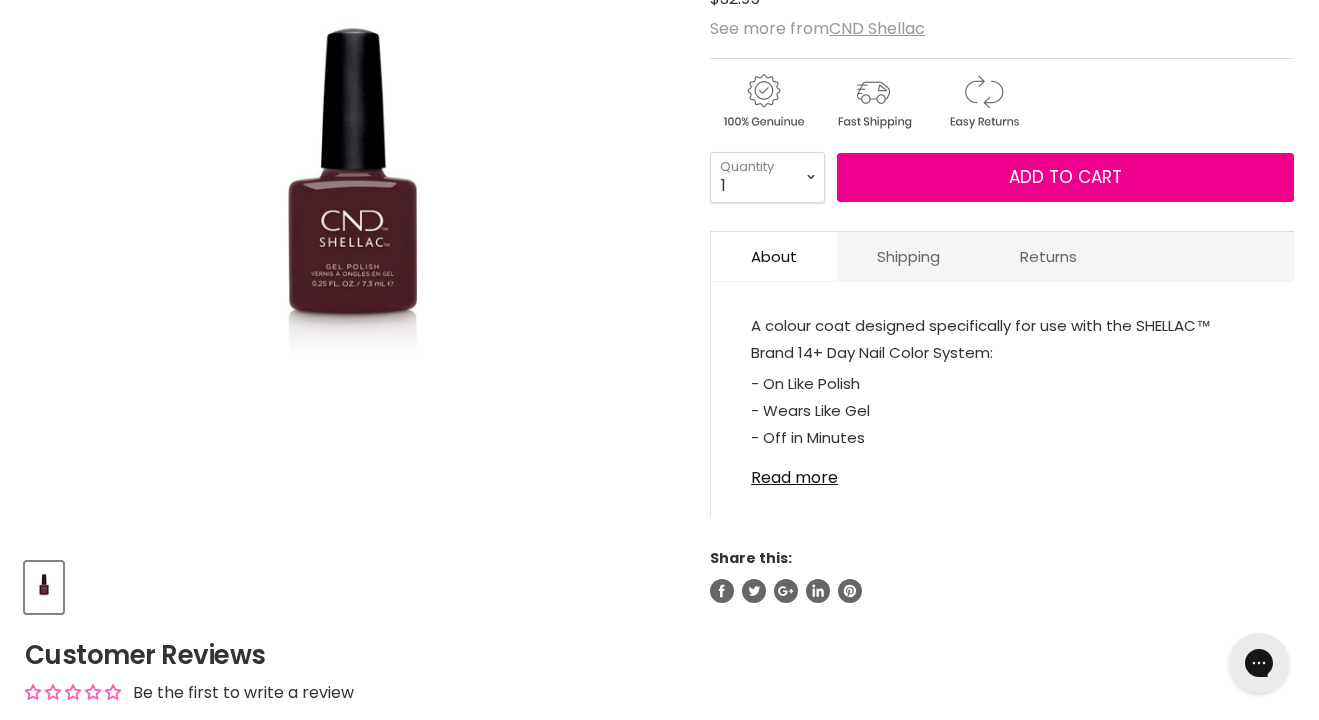 scroll, scrollTop: 0, scrollLeft: 0, axis: both 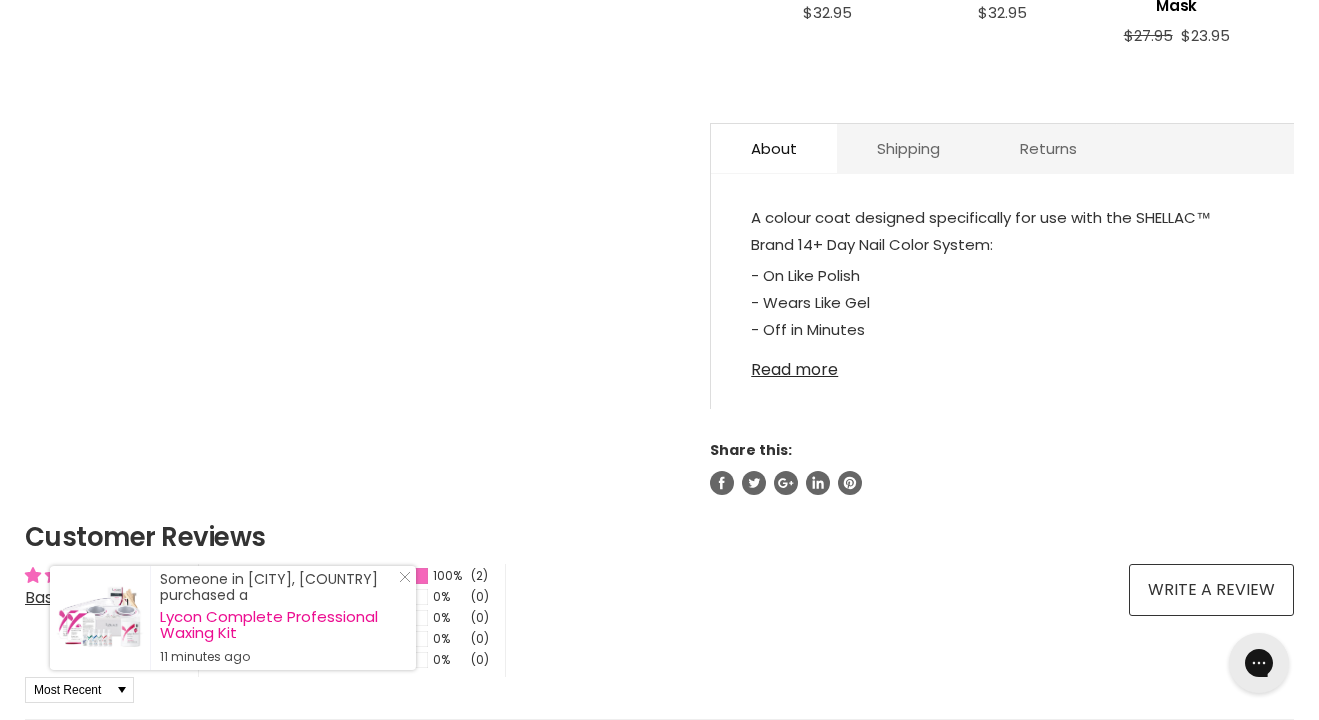 click on "Read more" at bounding box center [1002, 364] 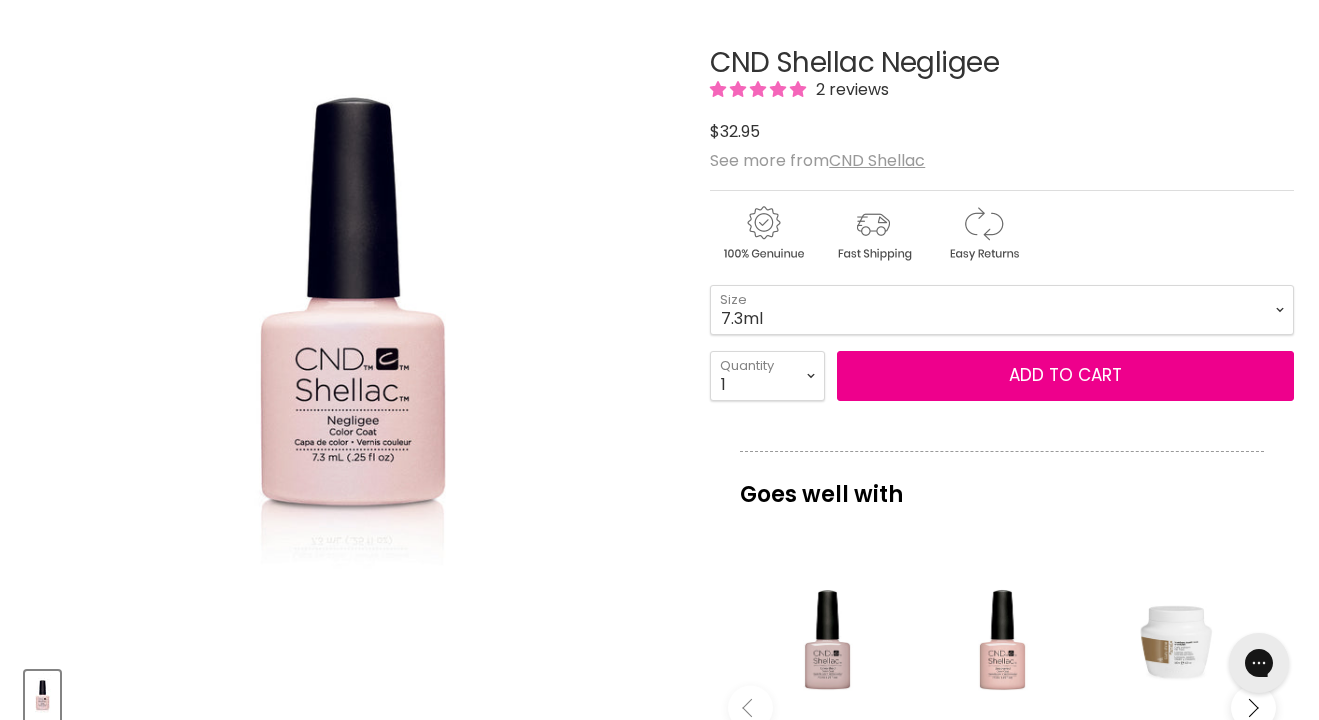 scroll, scrollTop: 221, scrollLeft: 0, axis: vertical 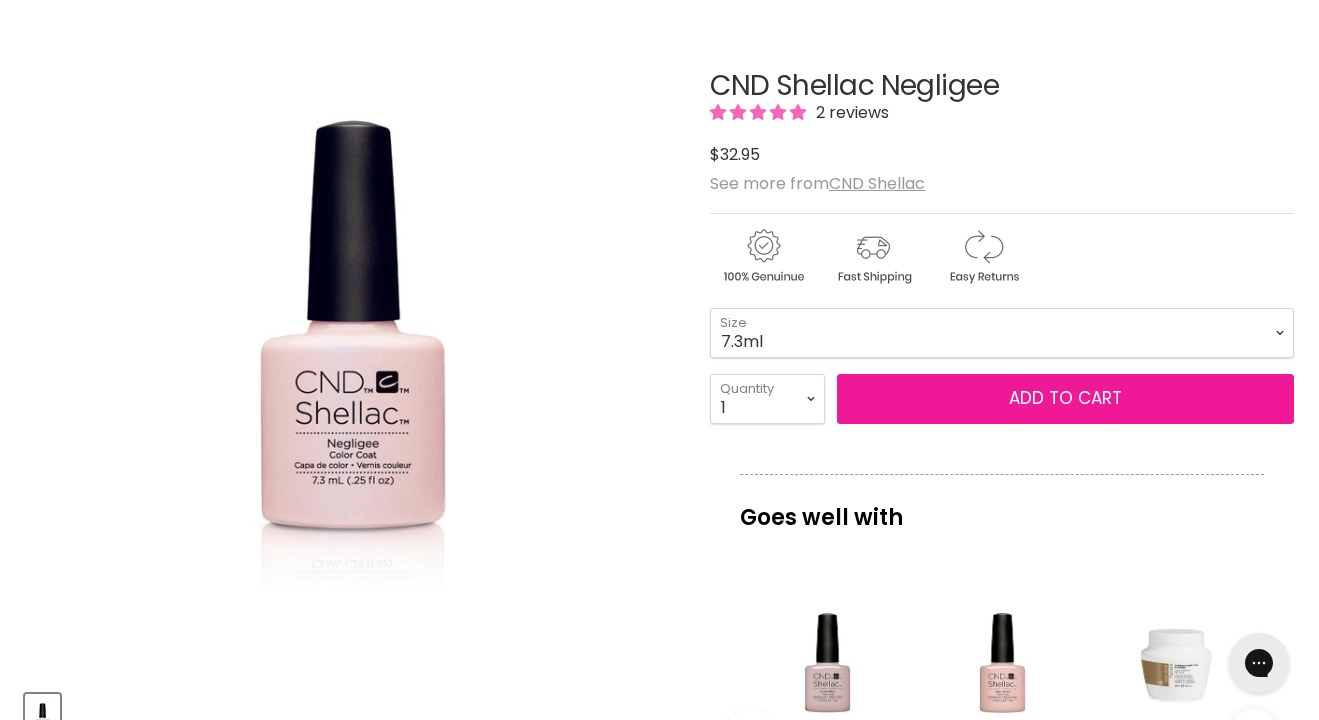 click on "Add to cart" at bounding box center [1065, 398] 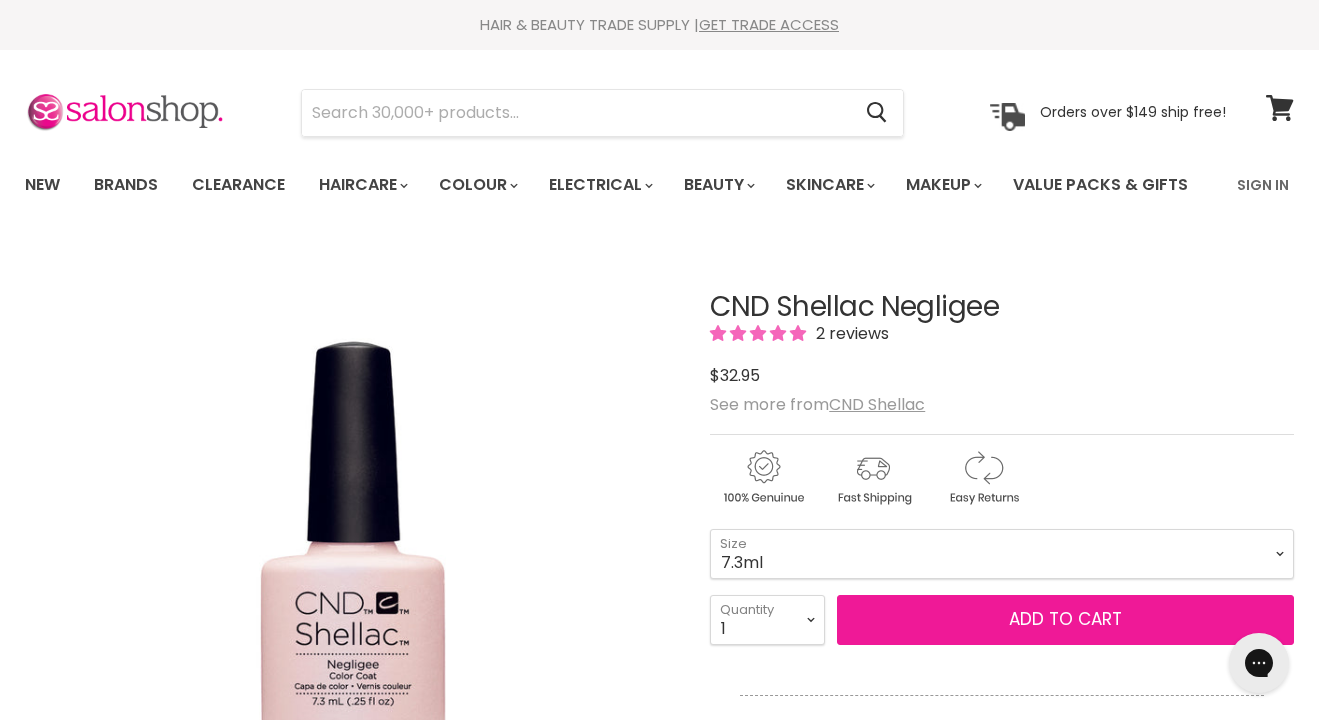 scroll, scrollTop: 0, scrollLeft: 0, axis: both 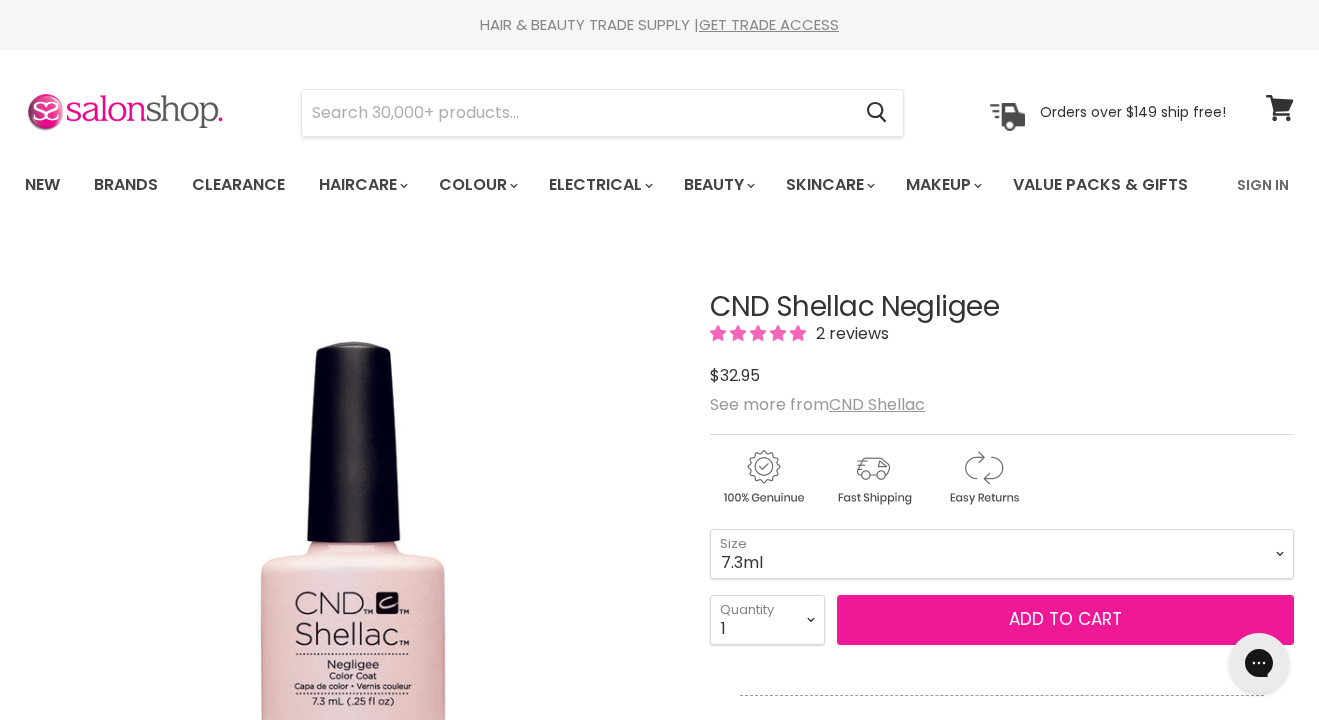 click on "Add to cart" at bounding box center [1065, 619] 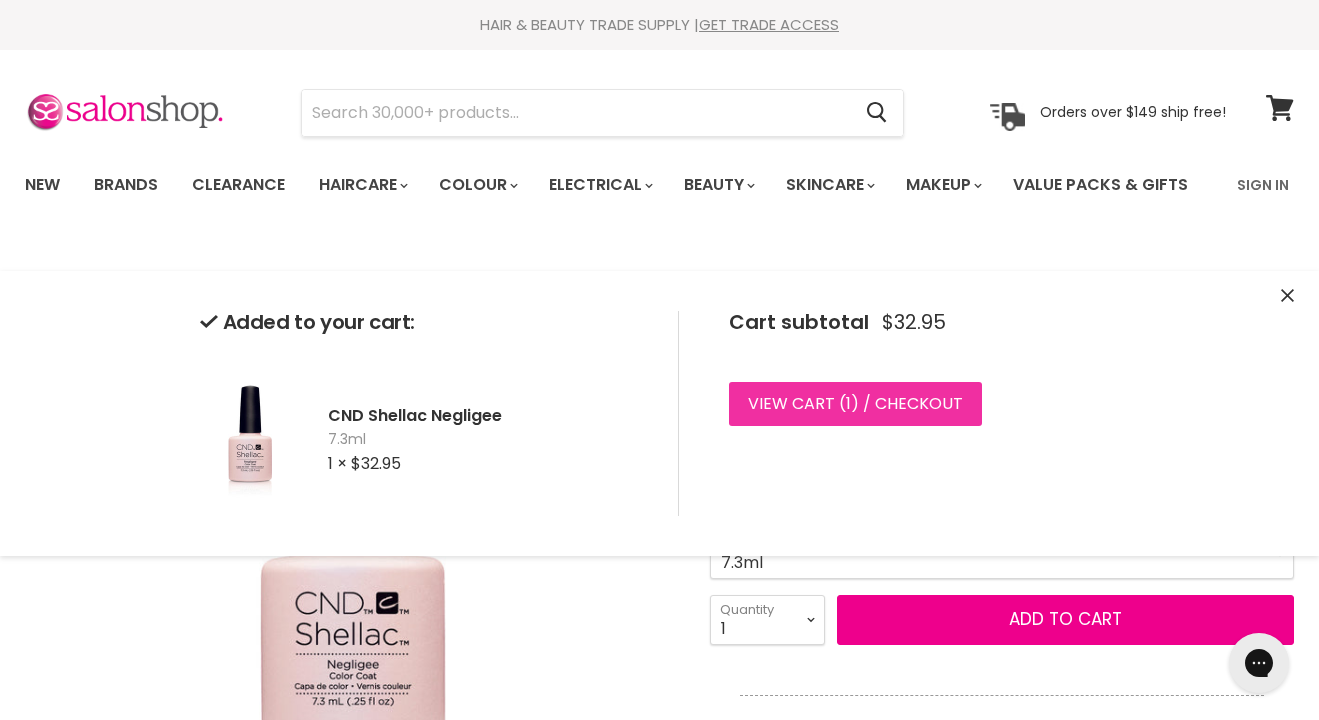 click on "View cart ( 1 )  /  Checkout" at bounding box center [855, 404] 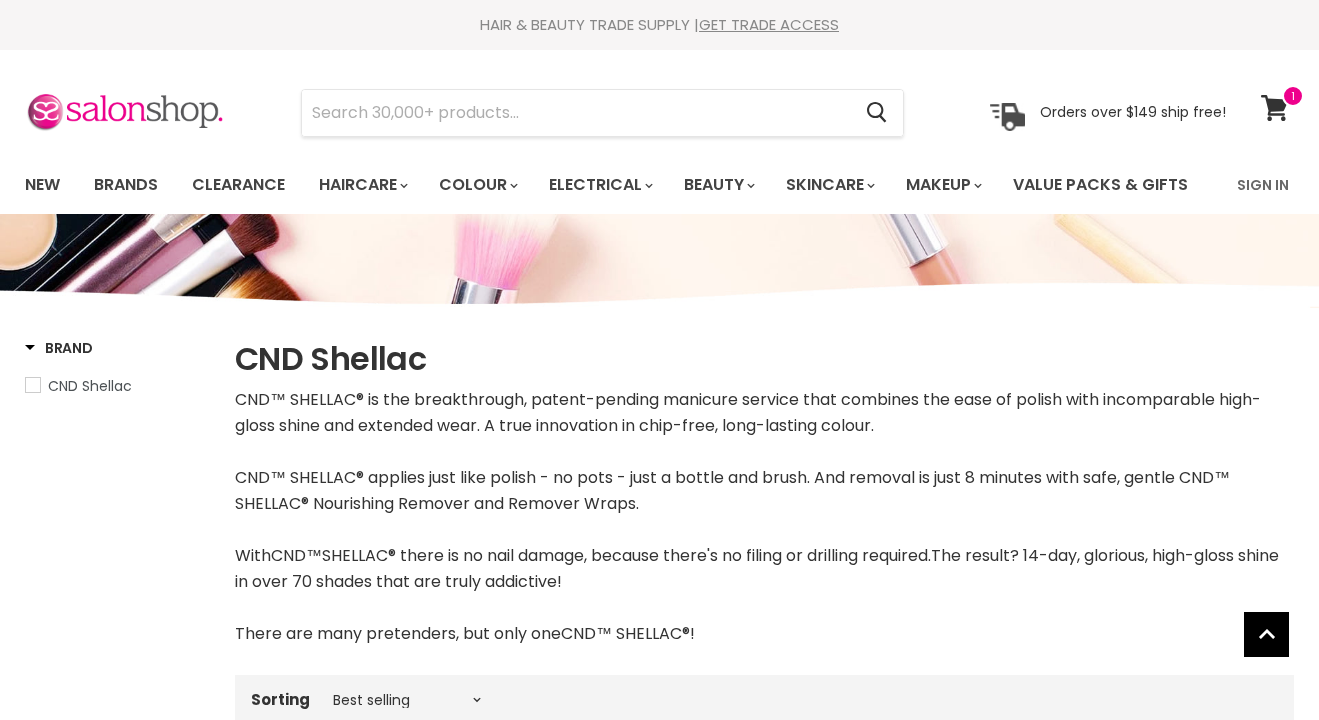 scroll, scrollTop: 3803, scrollLeft: 0, axis: vertical 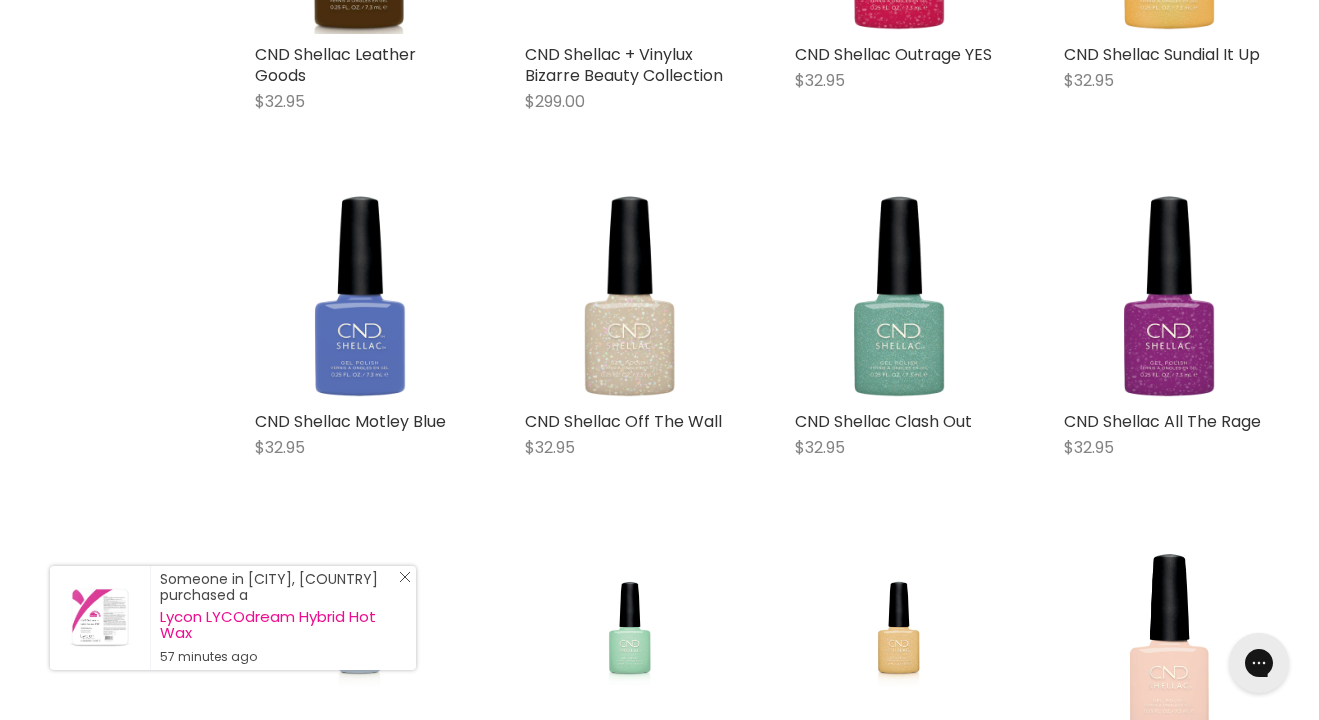 click on "Close Icon" 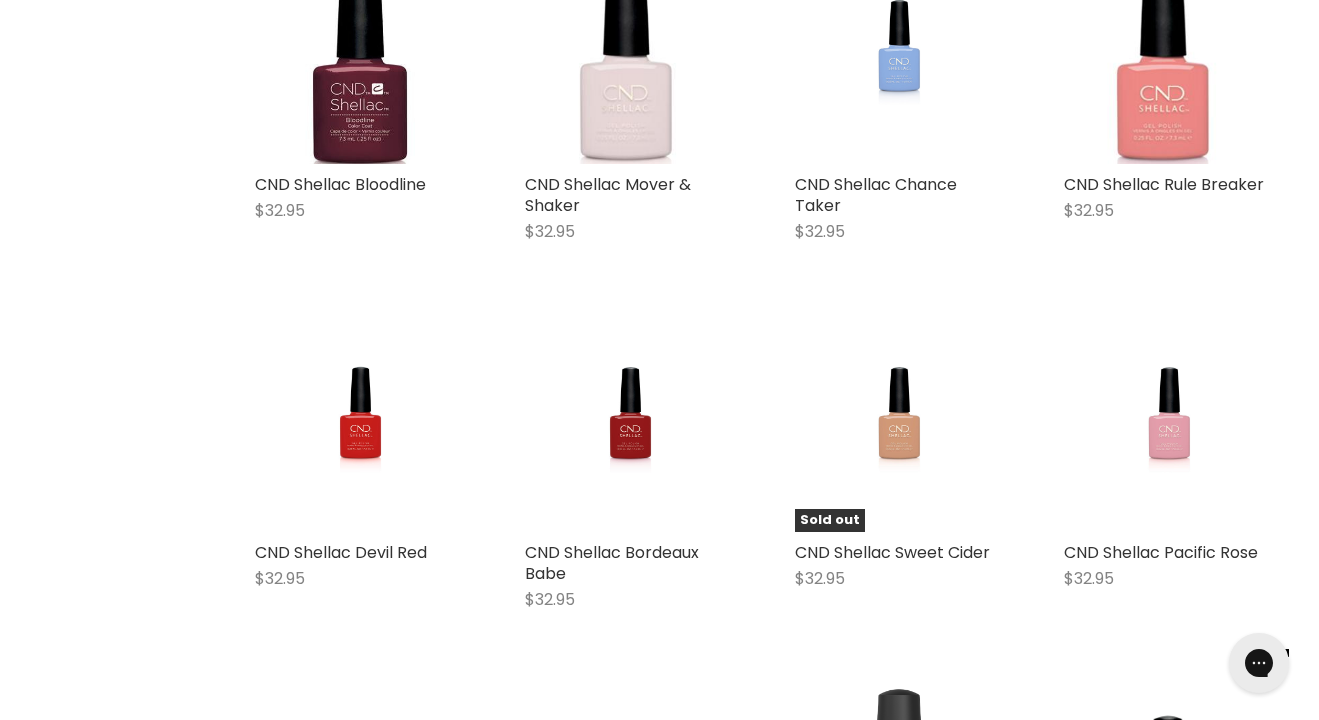 scroll, scrollTop: 11936, scrollLeft: 1, axis: both 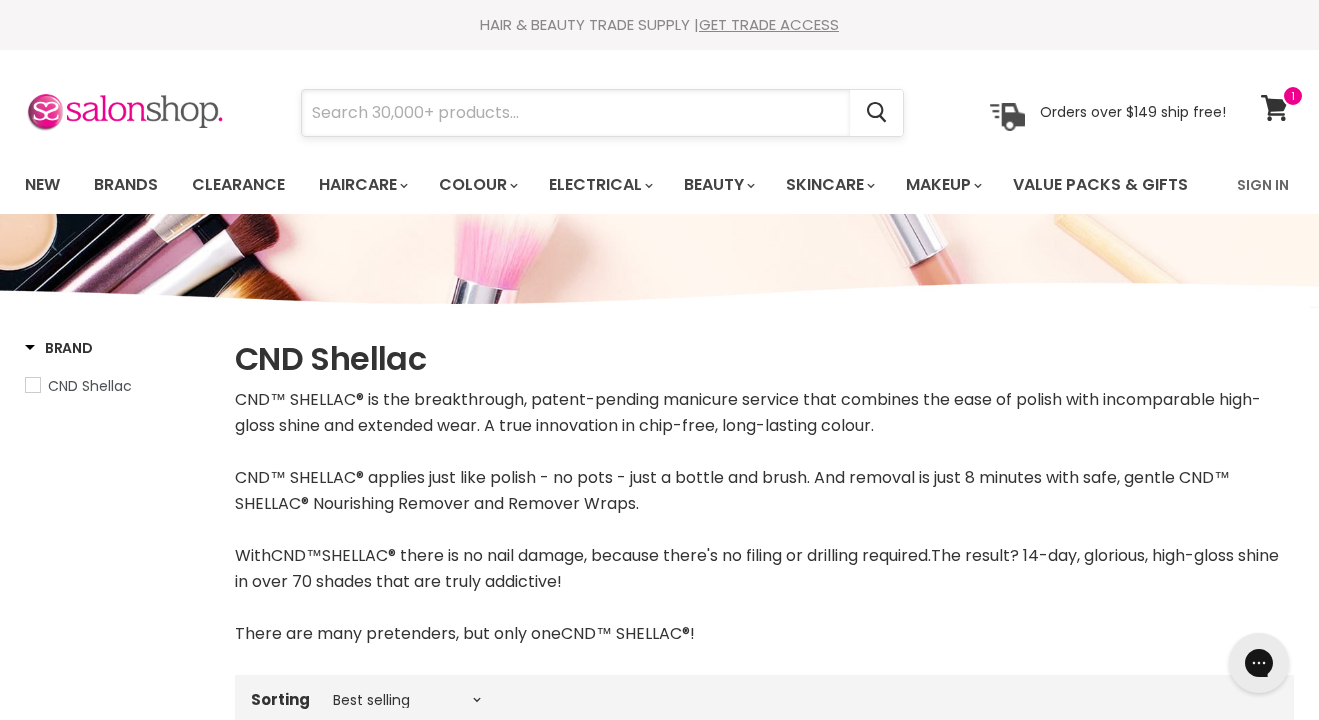 click at bounding box center [576, 113] 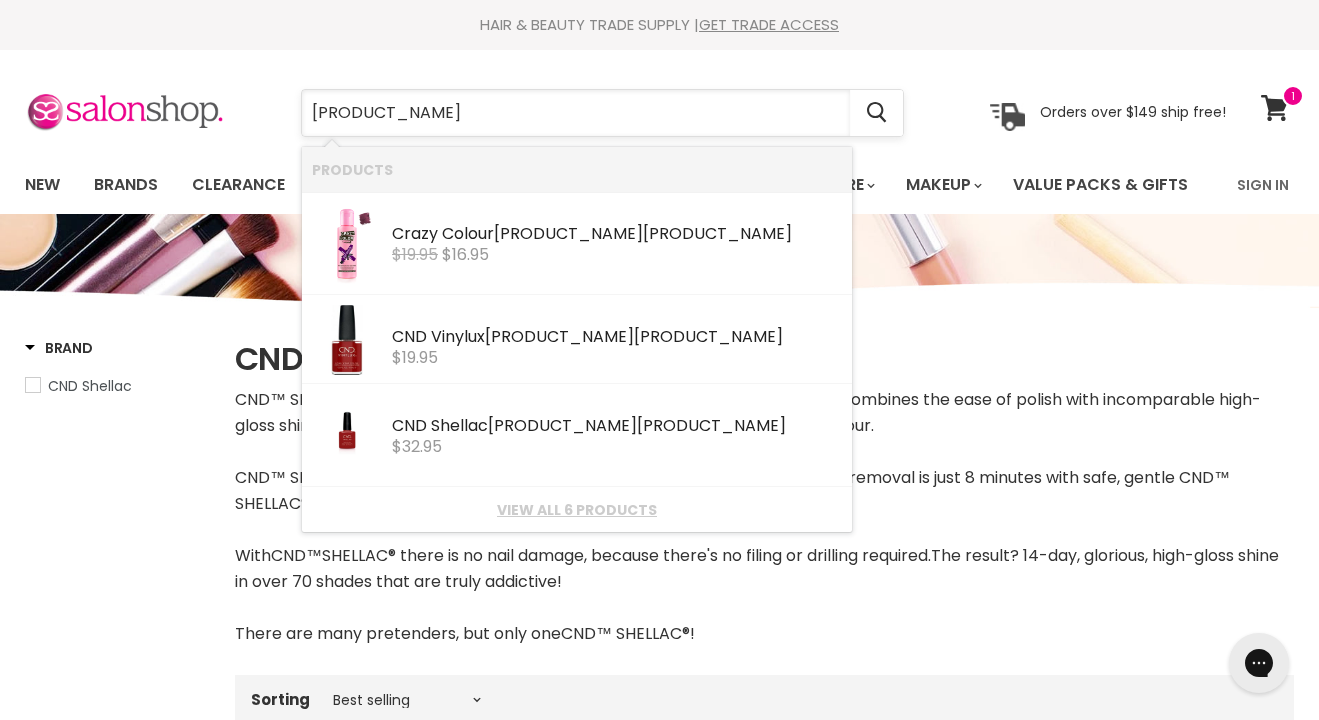 type on "bord" 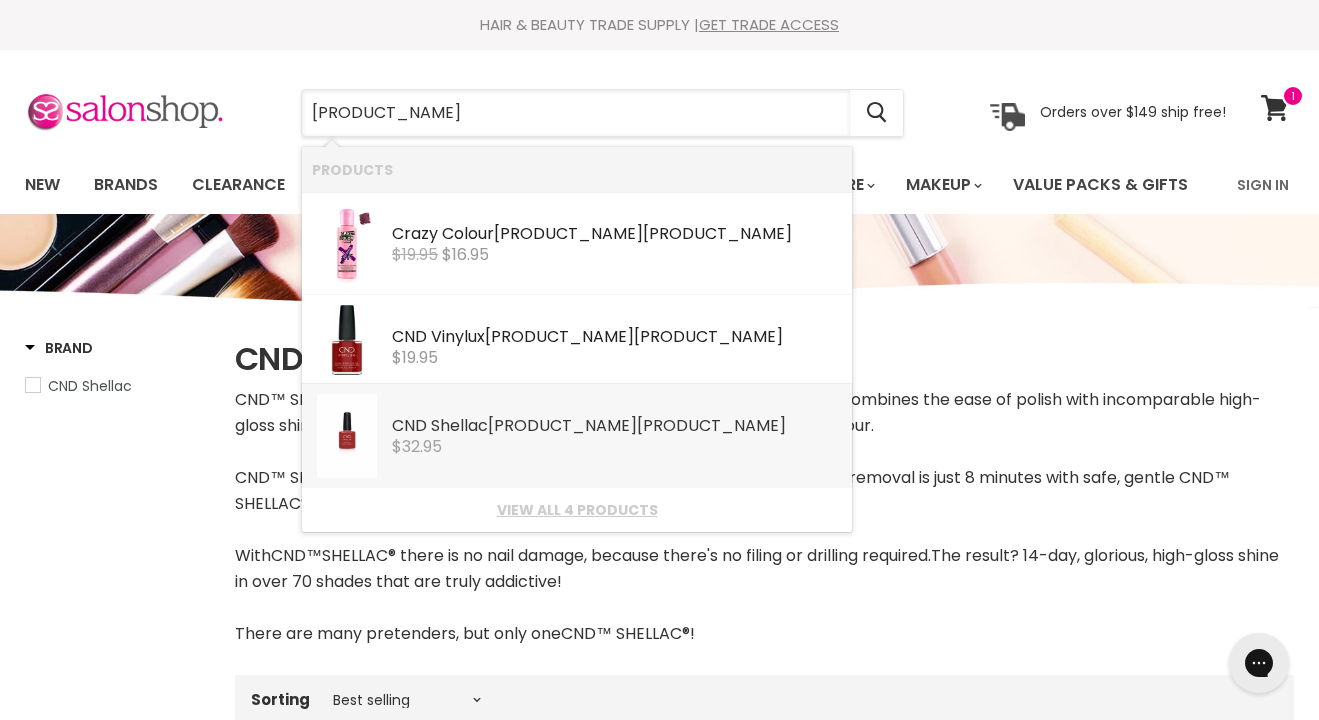 click on "$32.95" at bounding box center (617, 447) 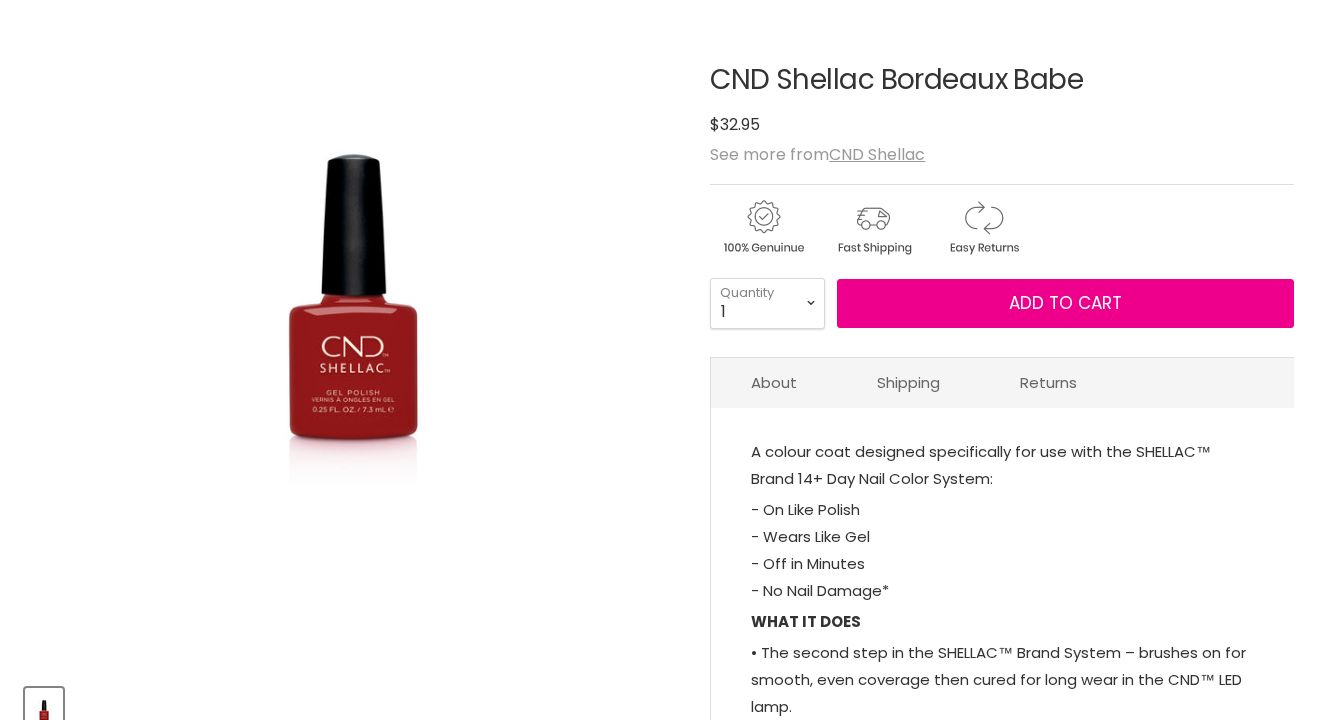 scroll, scrollTop: 233, scrollLeft: 0, axis: vertical 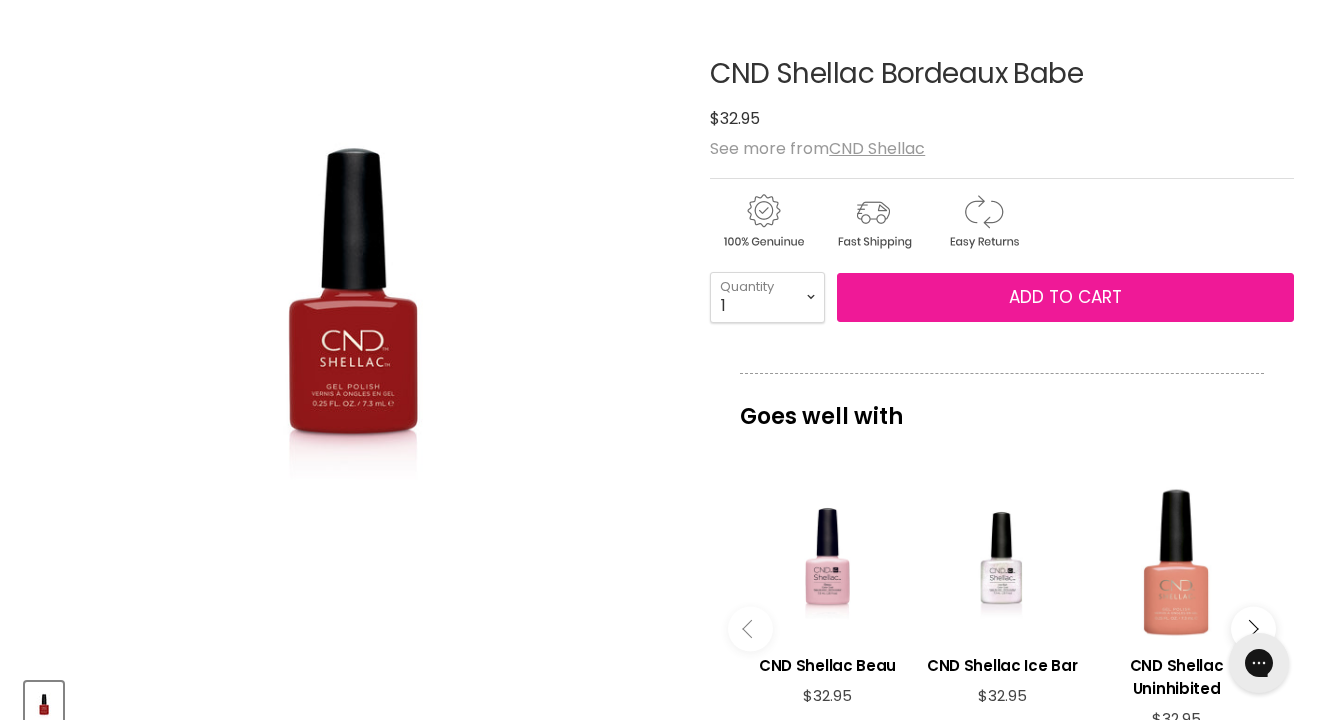 click on "Add to cart" at bounding box center [1065, 298] 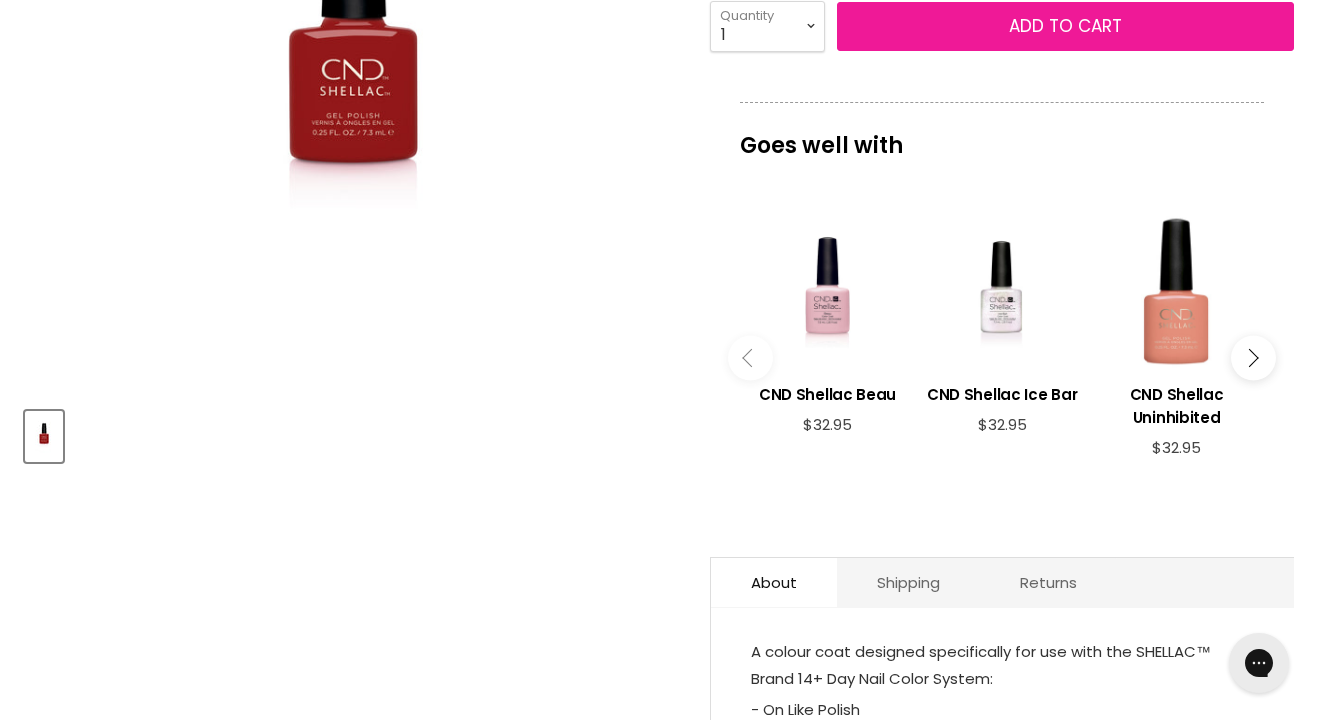 scroll, scrollTop: 508, scrollLeft: 0, axis: vertical 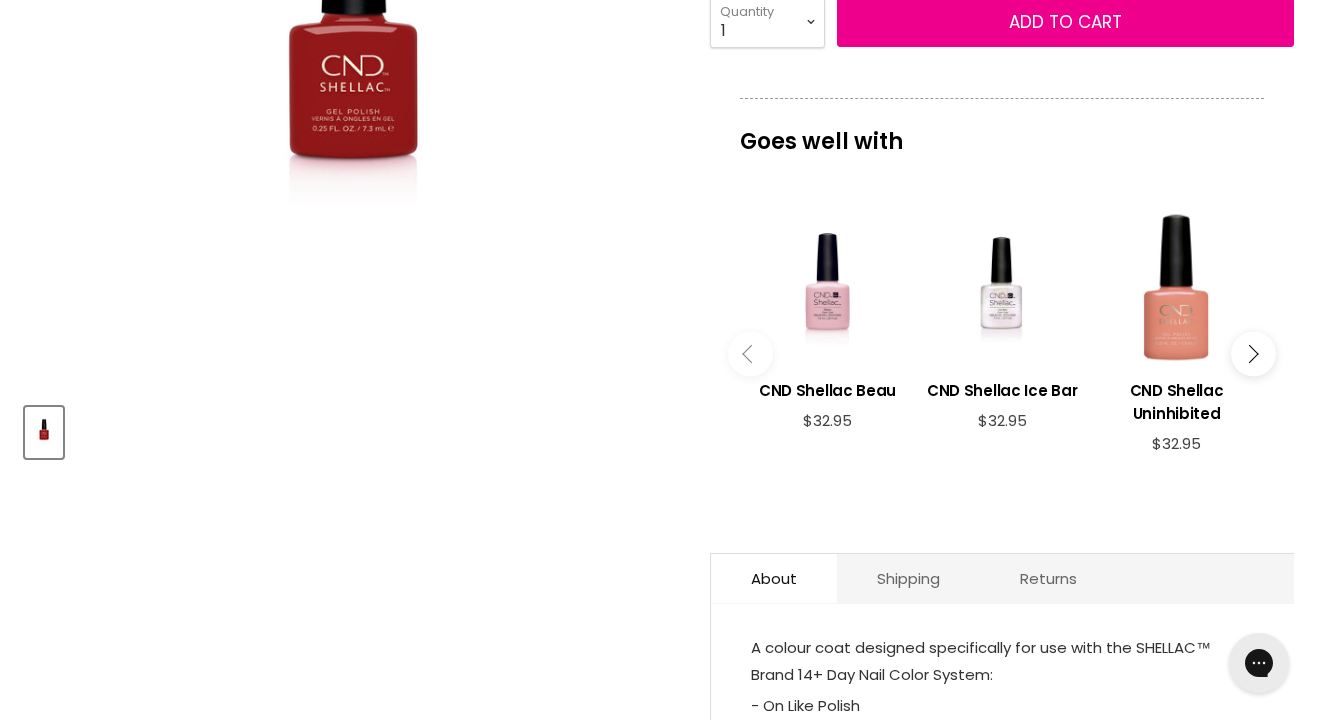 click at bounding box center (1253, 354) 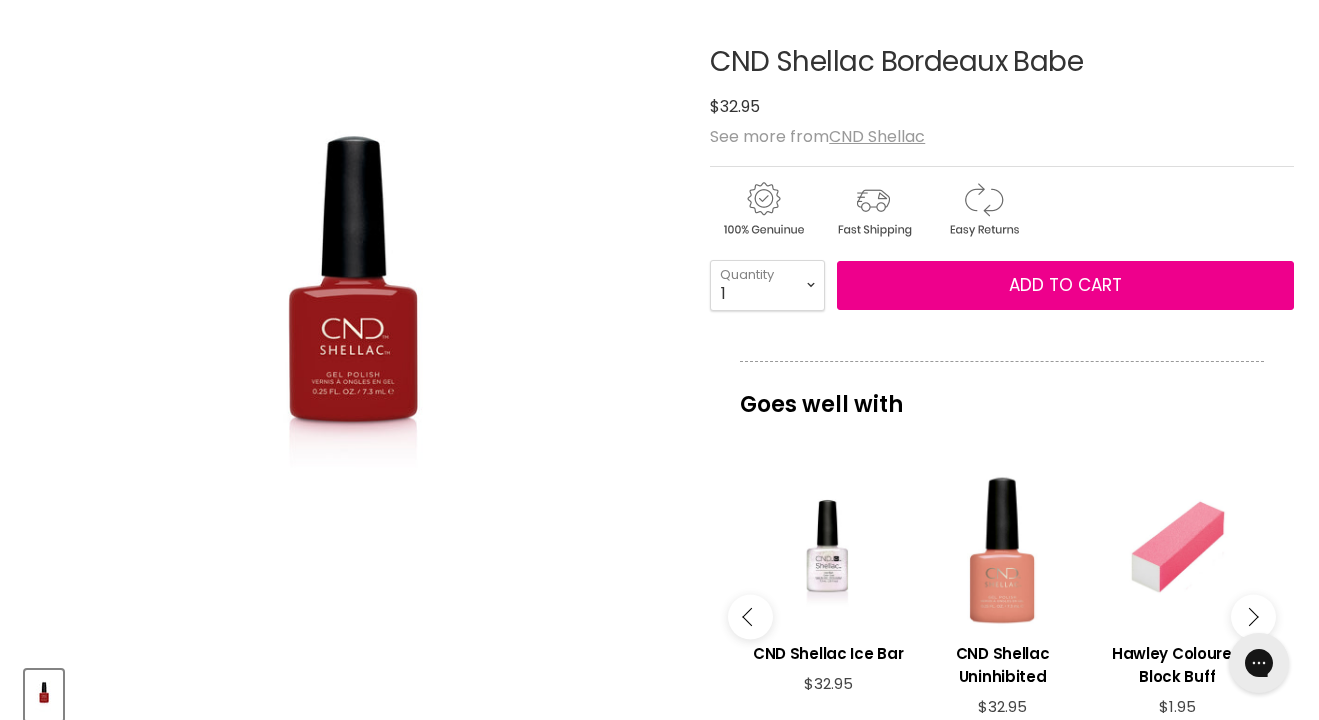scroll, scrollTop: 243, scrollLeft: 0, axis: vertical 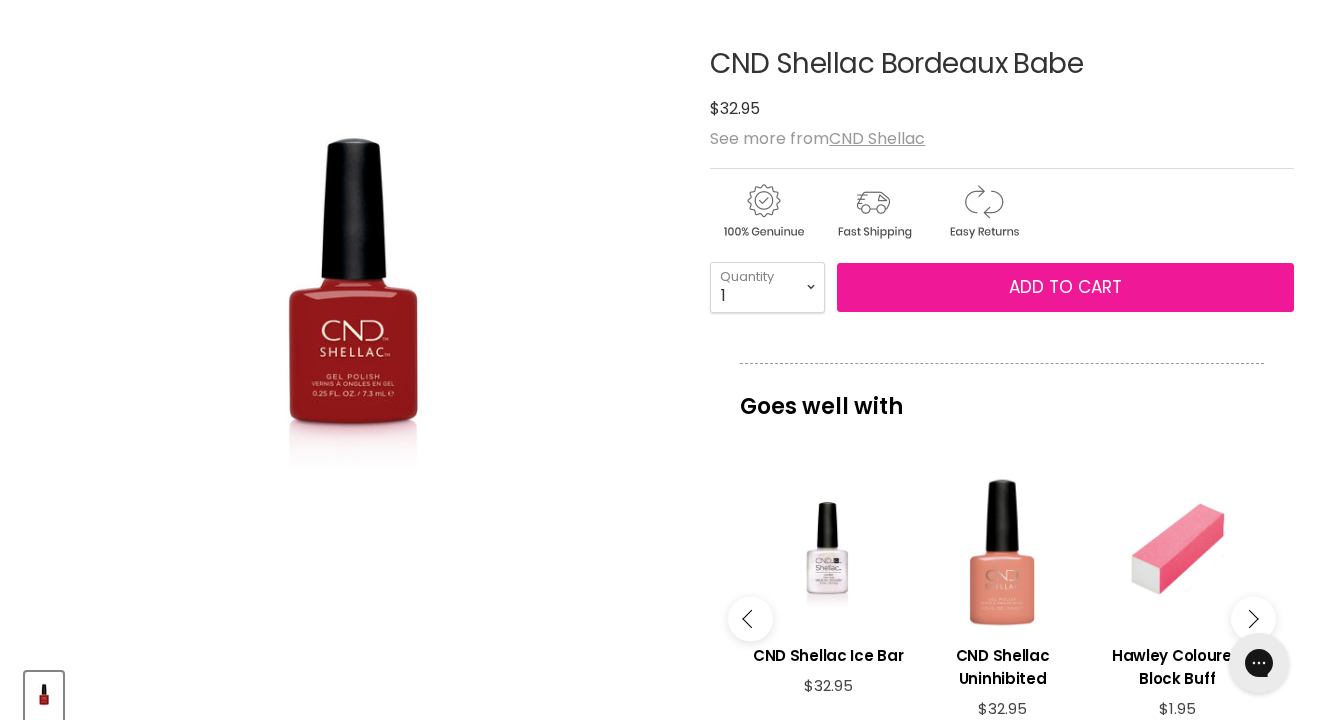 click on "Add to cart" at bounding box center (1065, 287) 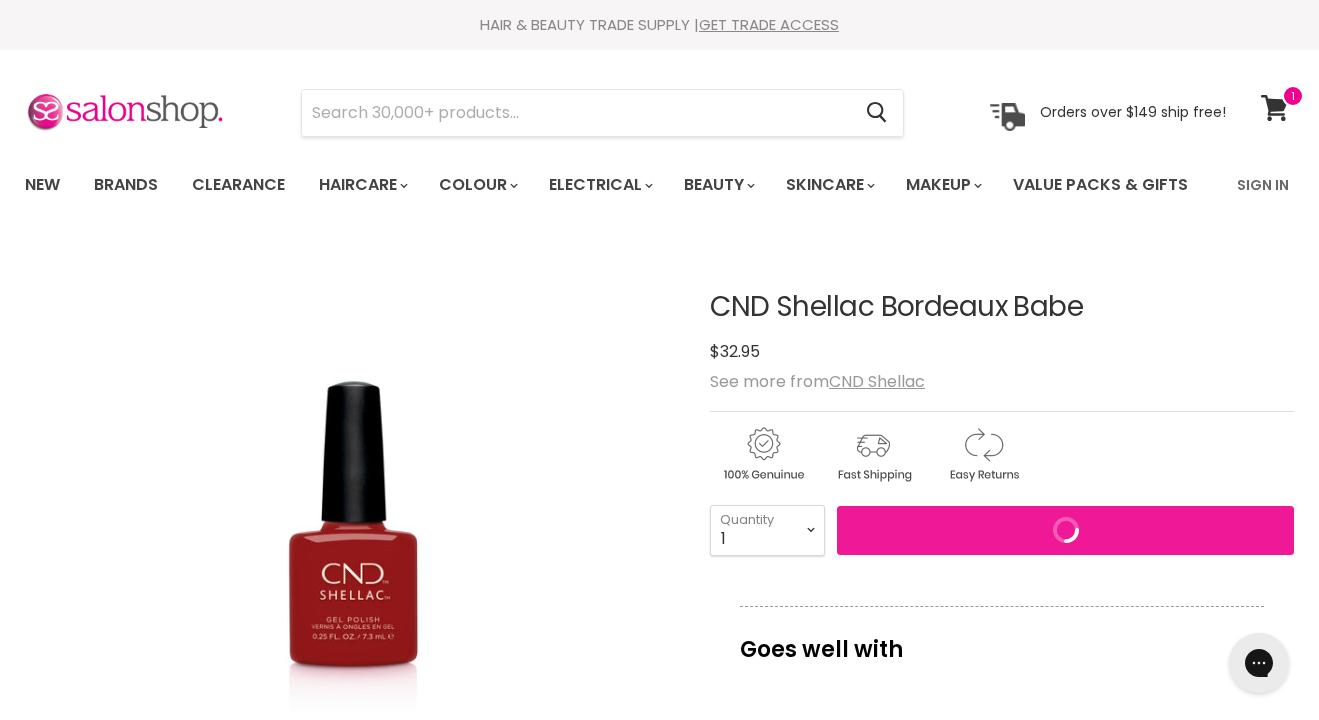 scroll, scrollTop: 0, scrollLeft: 0, axis: both 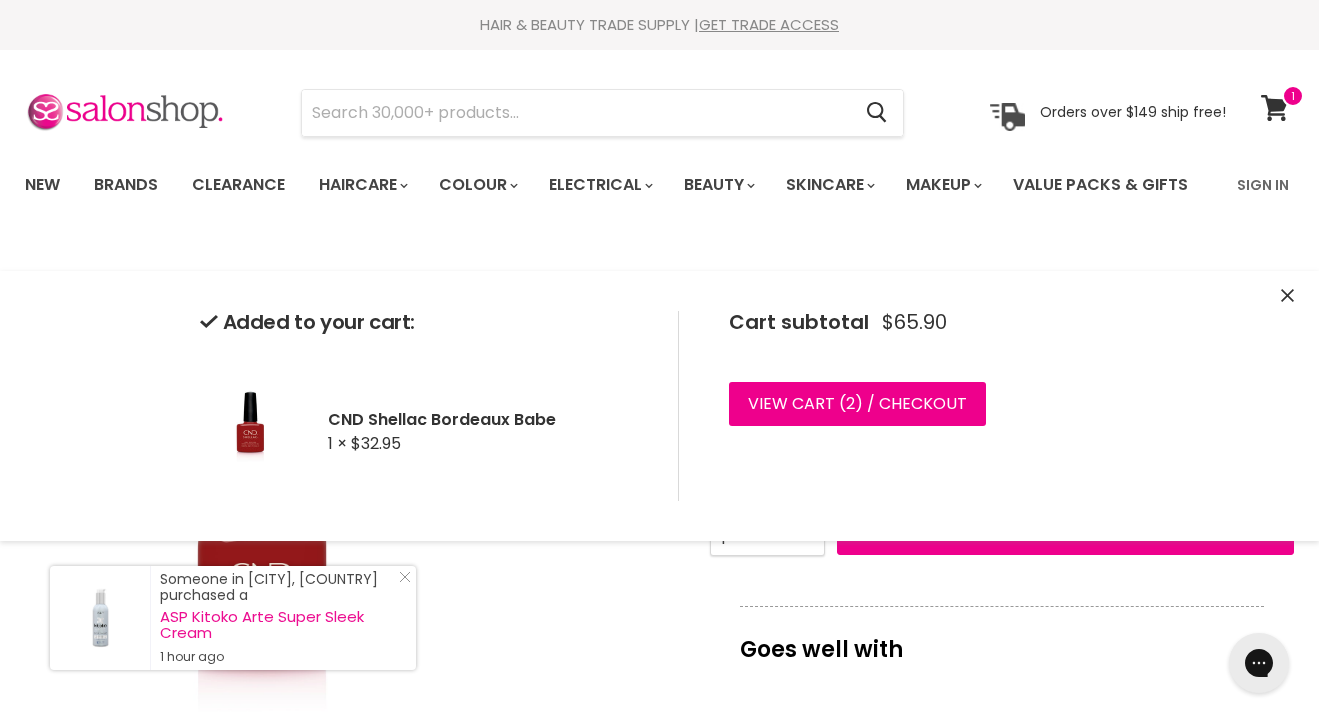 click on "Click or scroll to zoom
Tap or pinch to zoom" at bounding box center (352, 569) 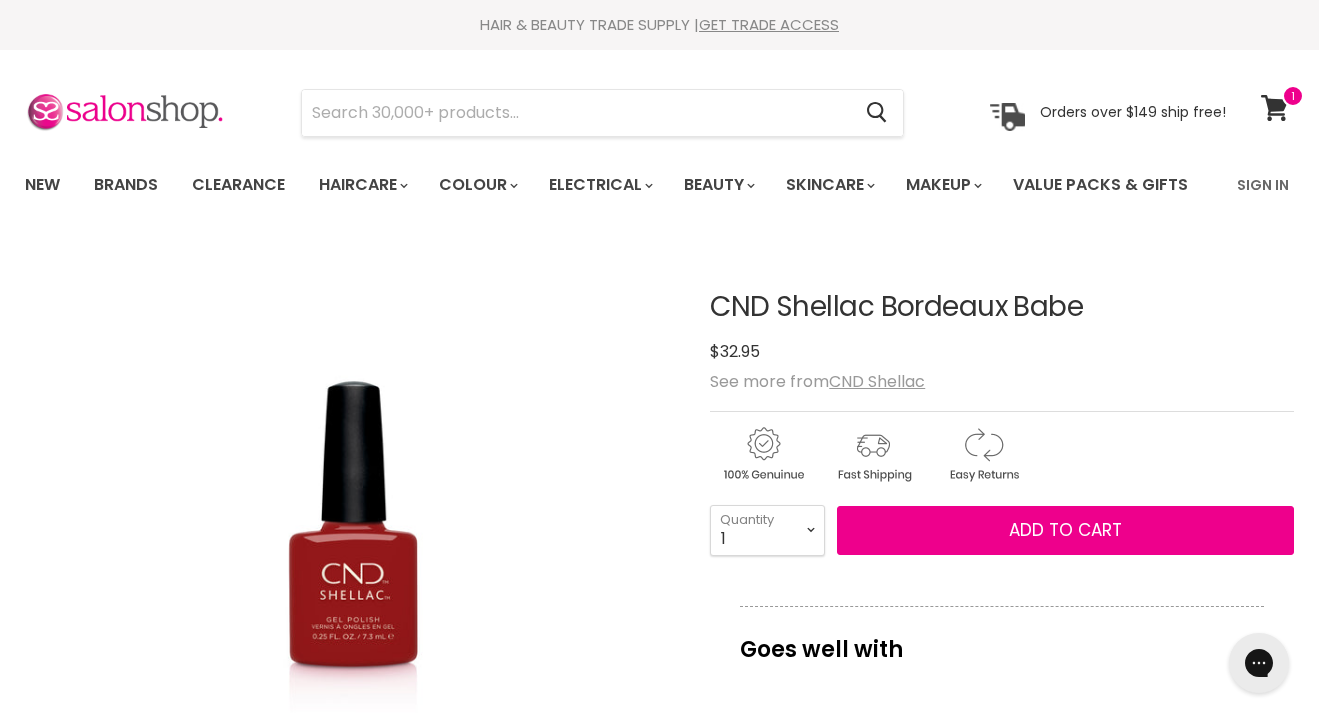 scroll, scrollTop: 0, scrollLeft: 0, axis: both 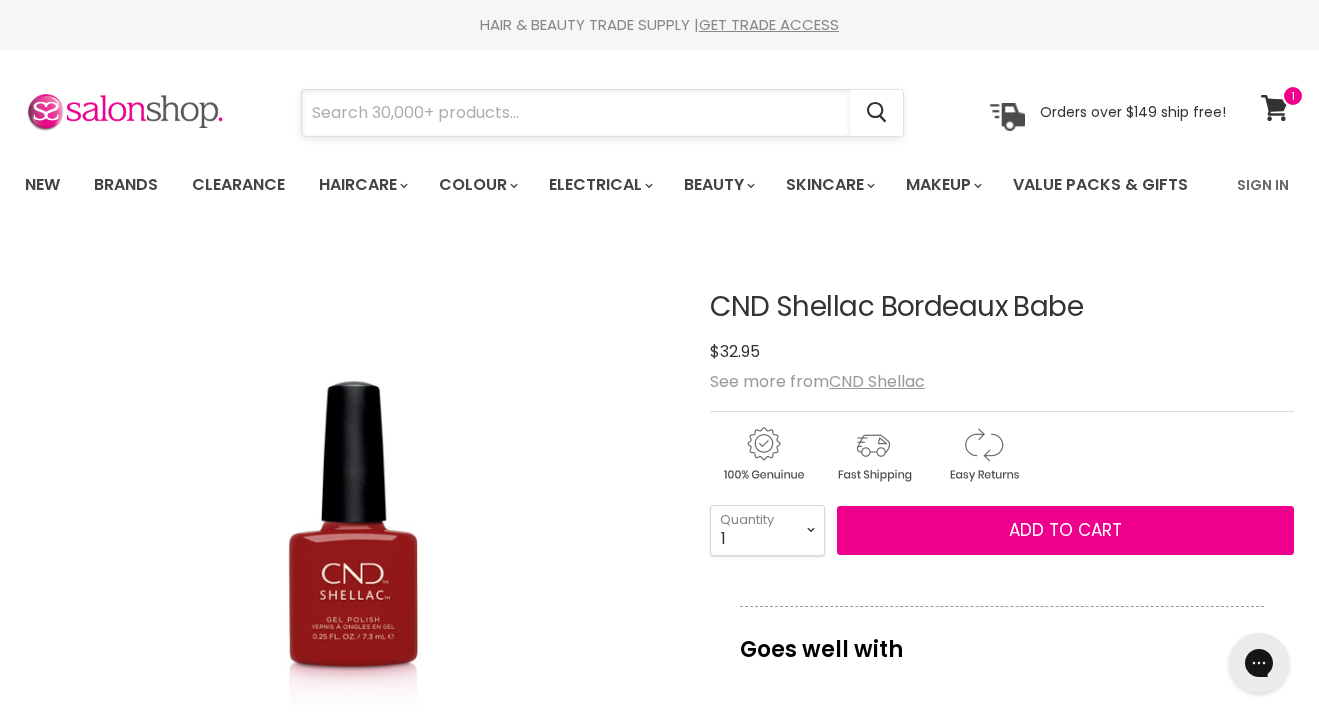 click at bounding box center [576, 113] 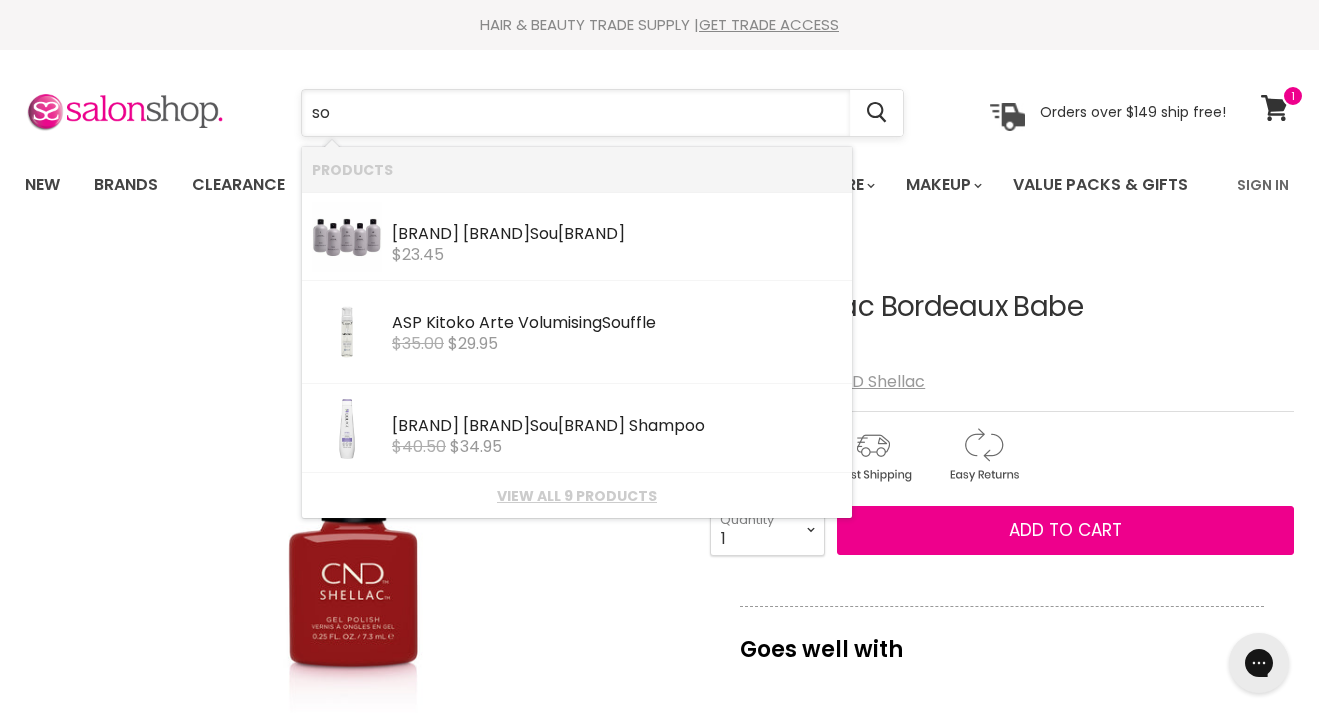 type on "s" 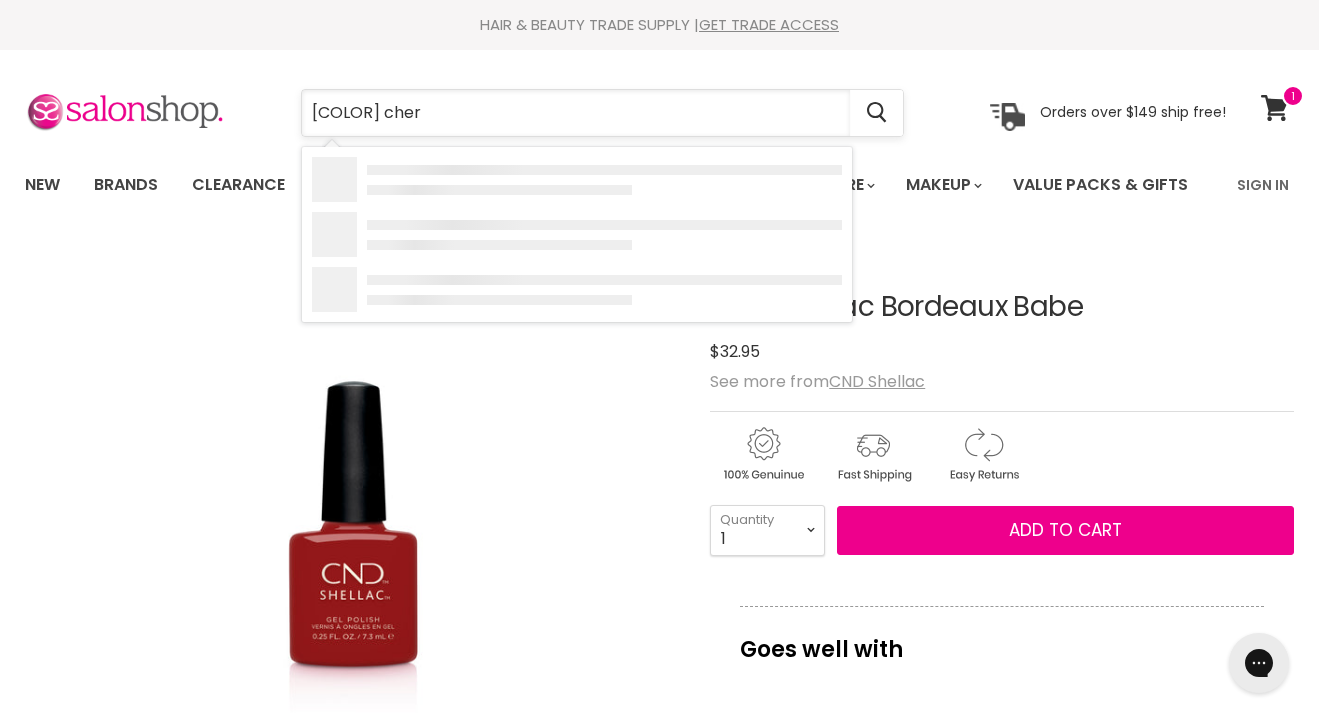 type on "black chery" 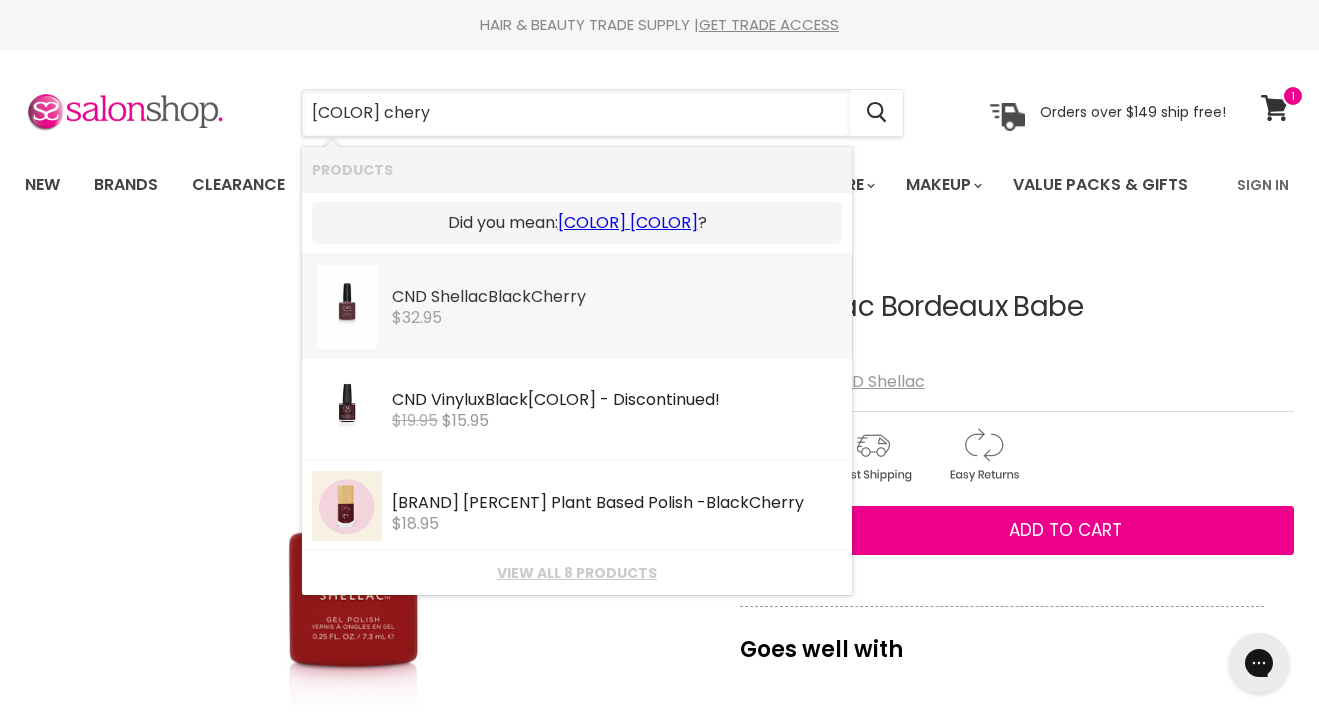 click on "CND Shellac  Black  Cherry" at bounding box center (617, 298) 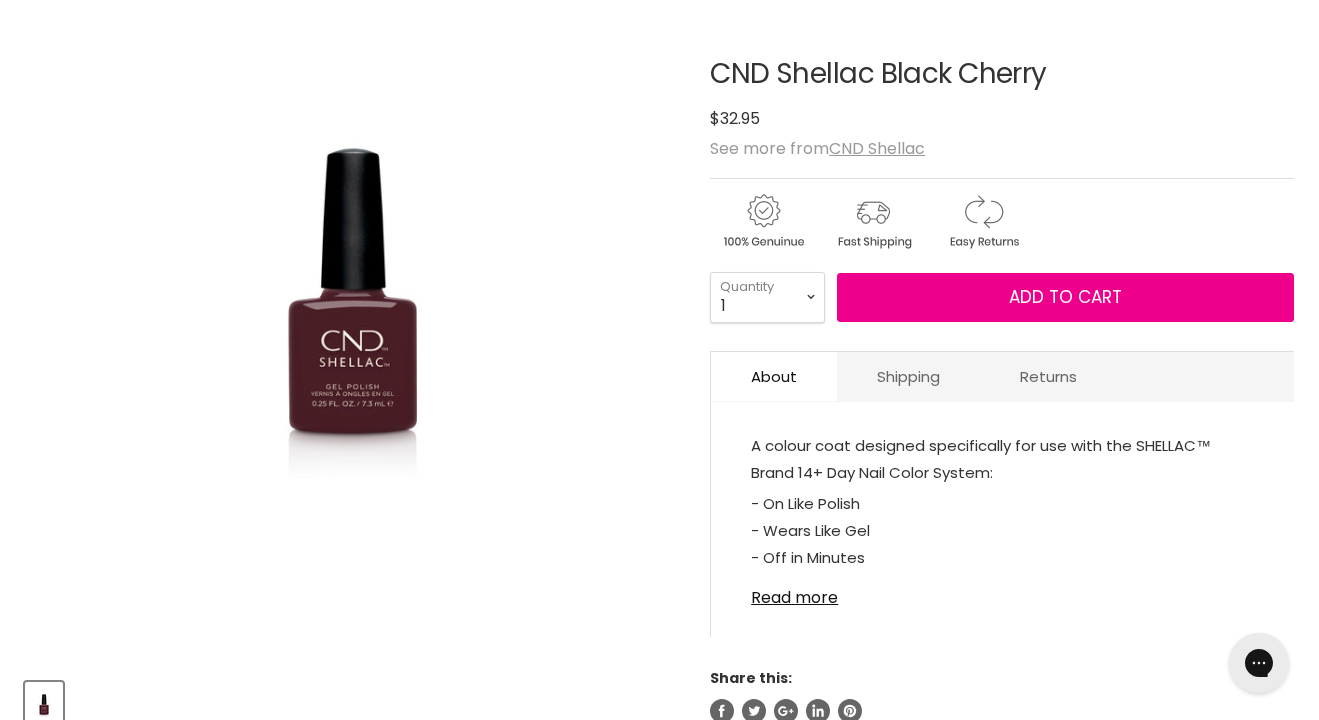 scroll, scrollTop: 247, scrollLeft: 0, axis: vertical 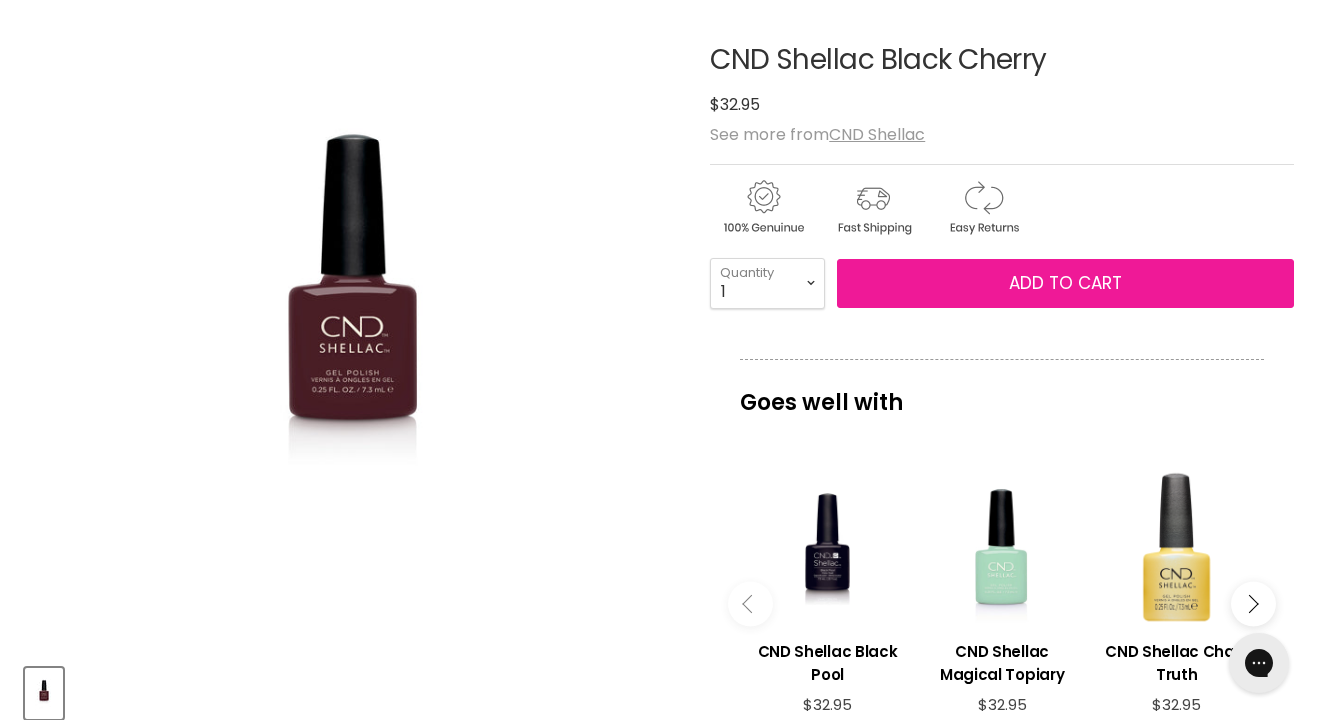 click on "Add to cart" at bounding box center (1065, 284) 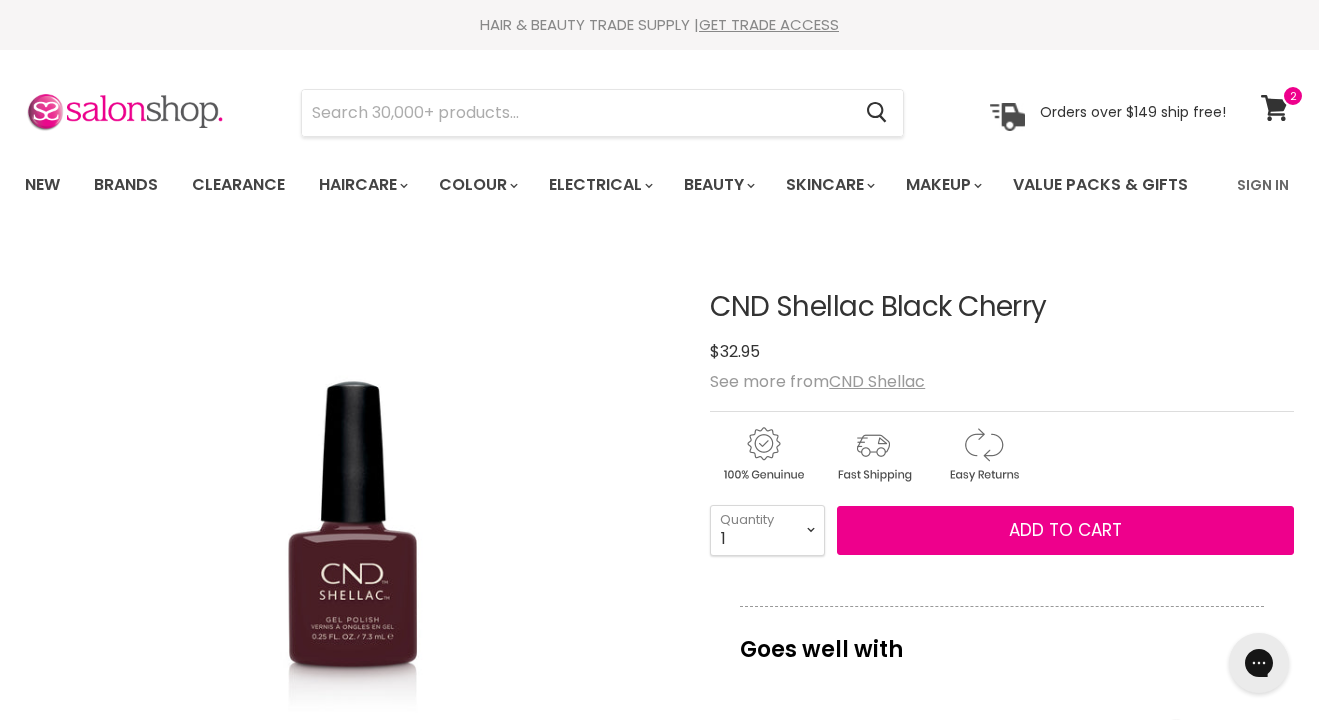 scroll, scrollTop: 0, scrollLeft: 0, axis: both 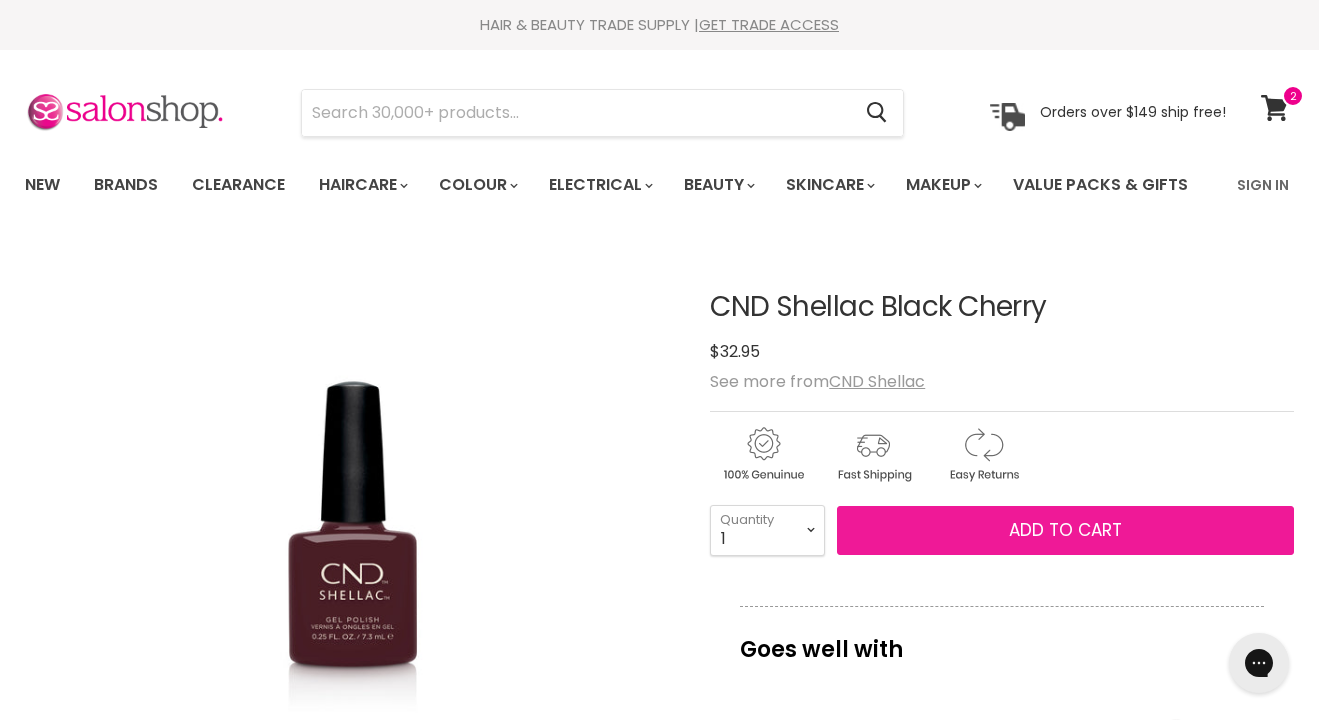 click on "Add to cart" at bounding box center (1065, 530) 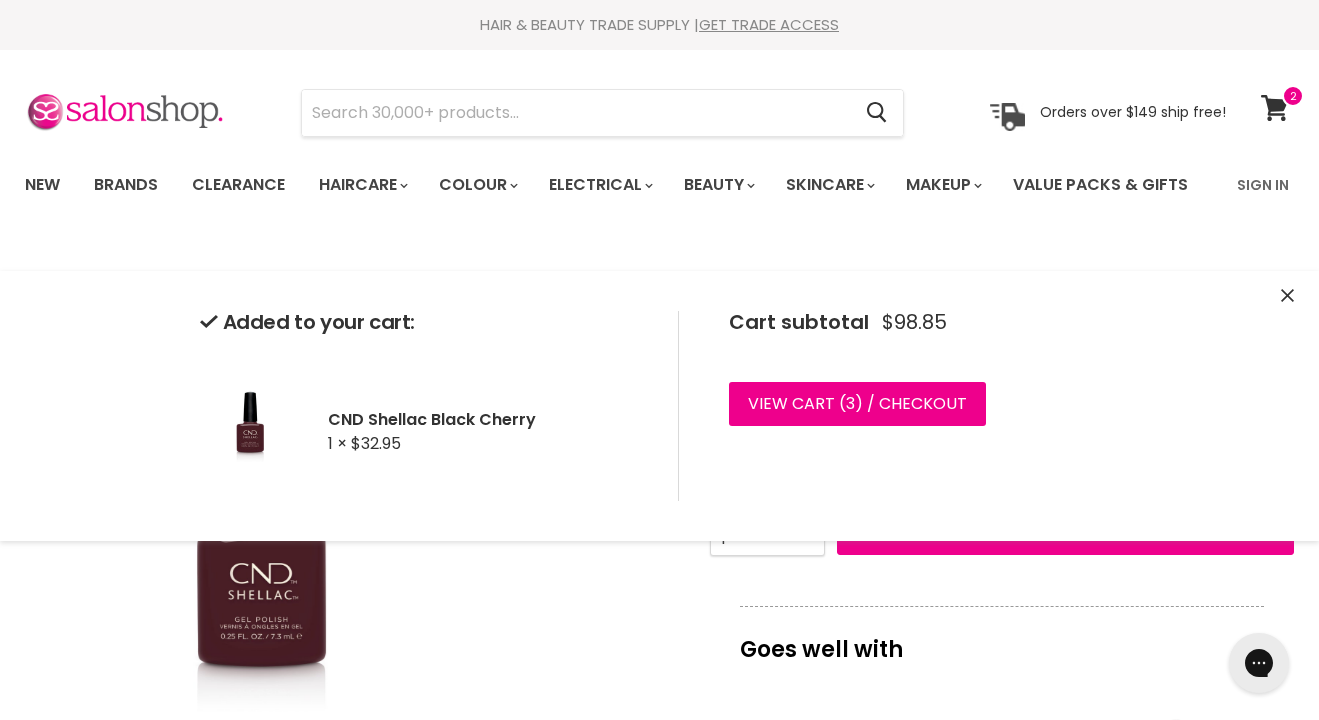 click on "Click or scroll to zoom
Tap or pinch to zoom" at bounding box center (352, 569) 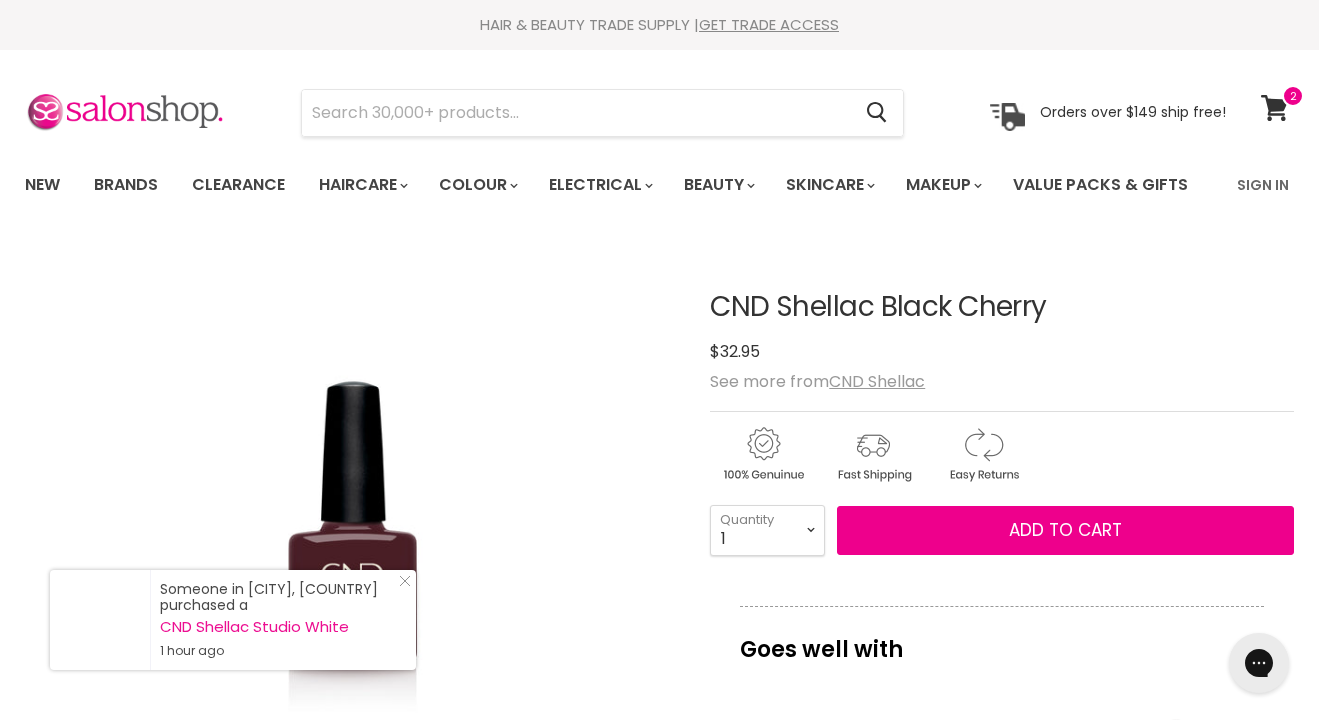 scroll, scrollTop: 0, scrollLeft: 0, axis: both 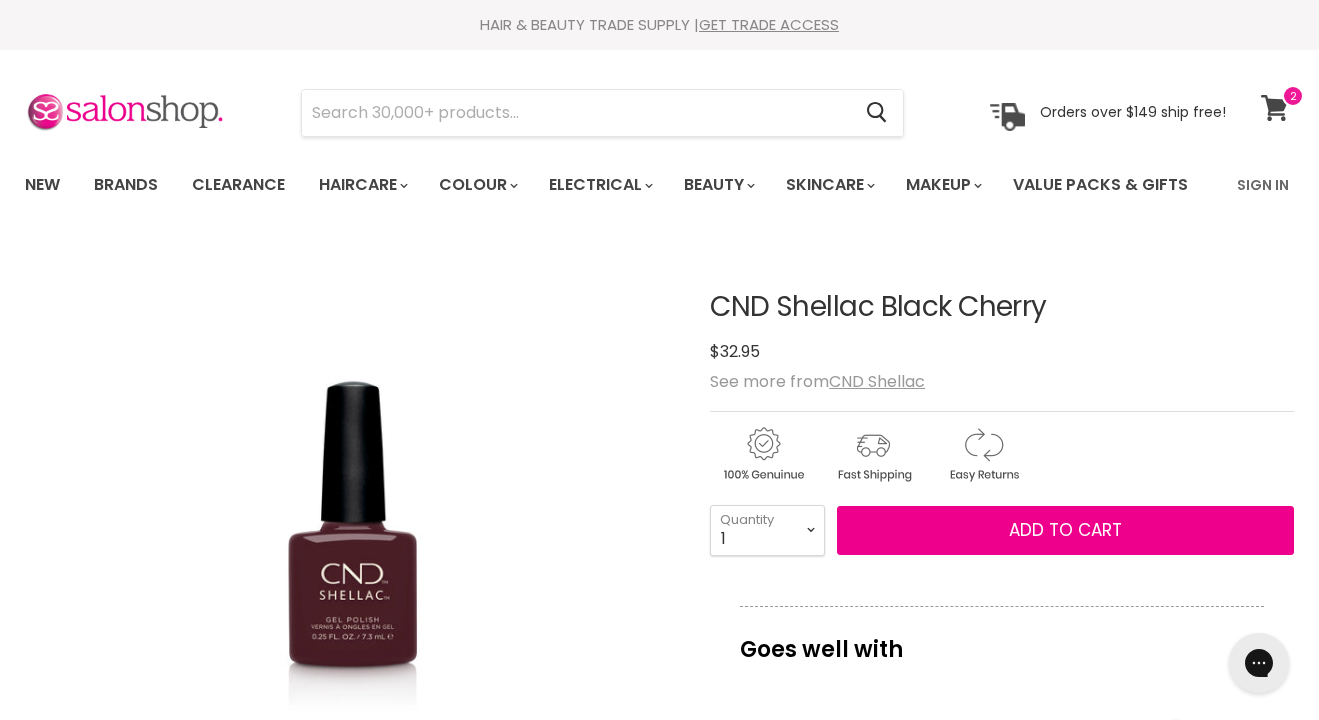 click 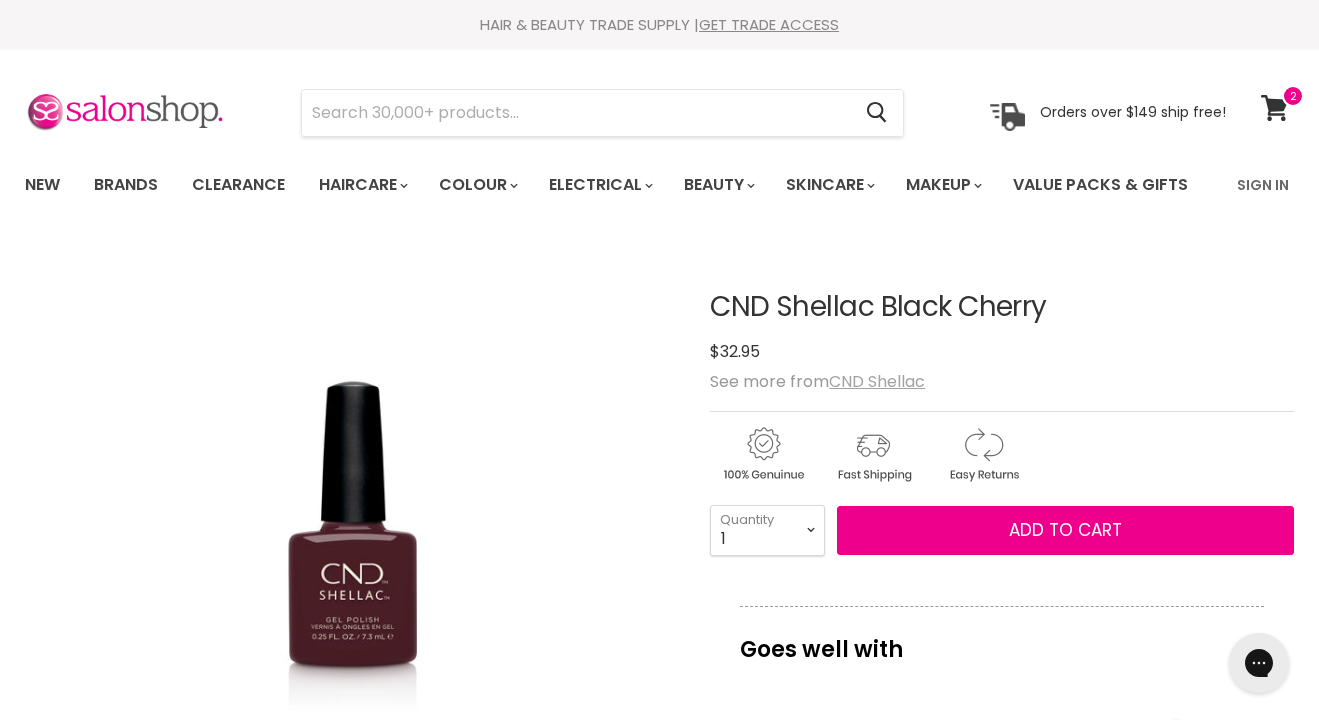click on "CND Shellac" at bounding box center [877, 381] 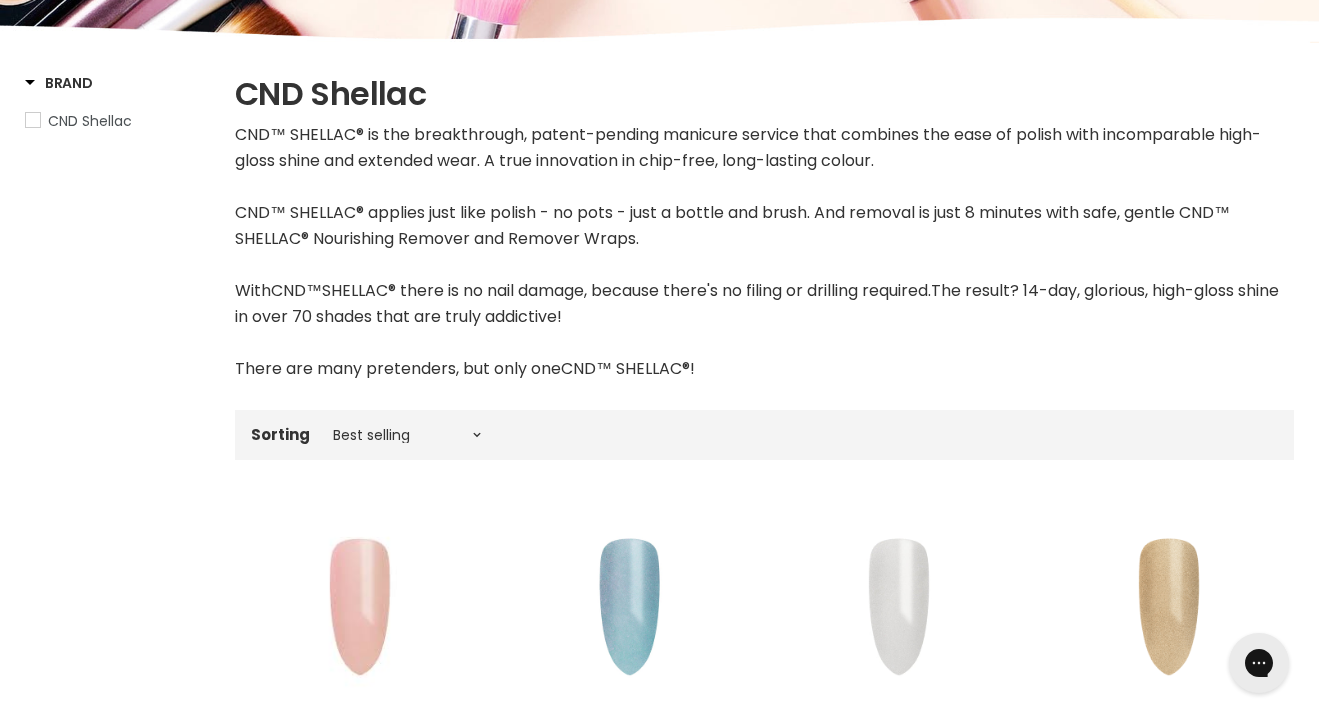 scroll, scrollTop: 0, scrollLeft: 0, axis: both 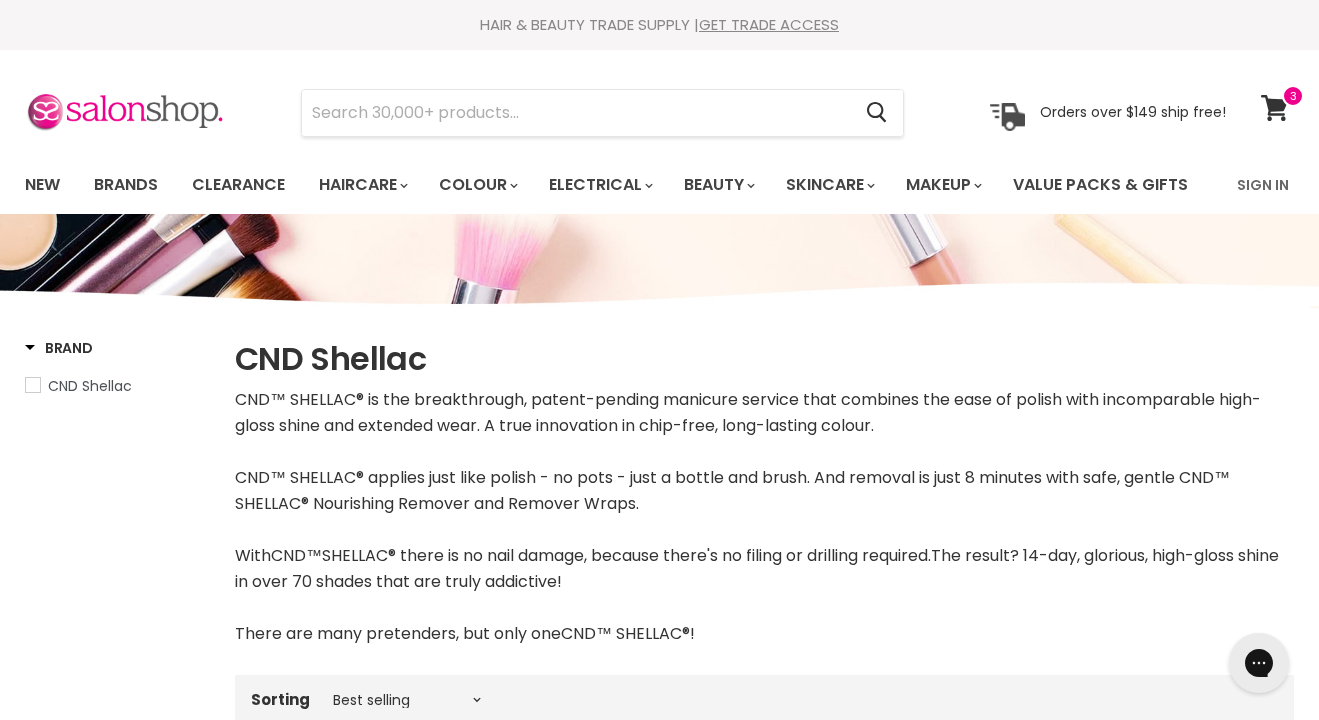click at bounding box center [33, 385] 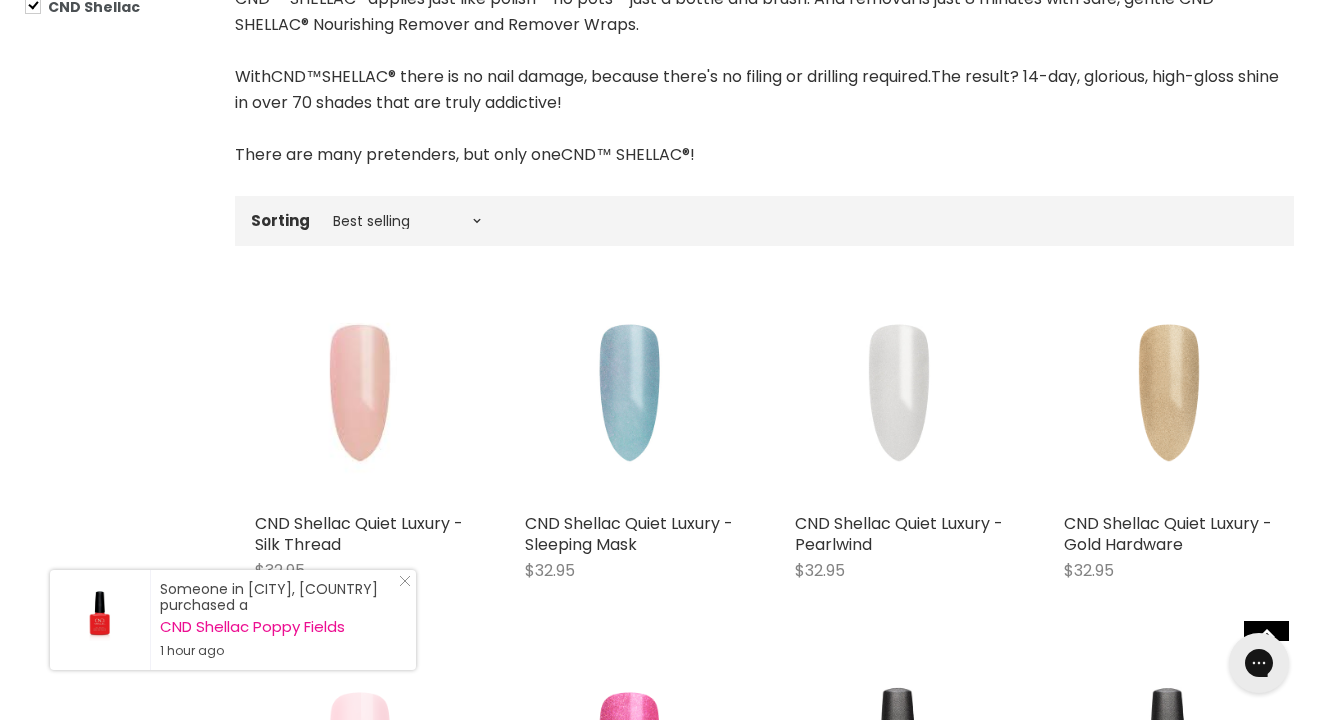 scroll, scrollTop: 488, scrollLeft: 0, axis: vertical 